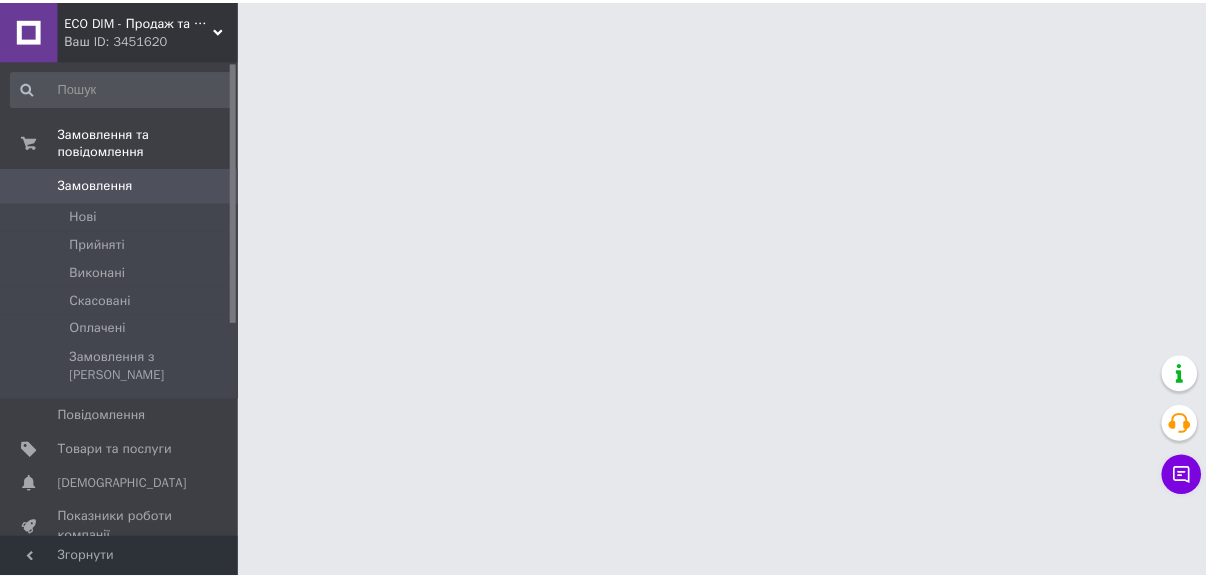 scroll, scrollTop: 0, scrollLeft: 0, axis: both 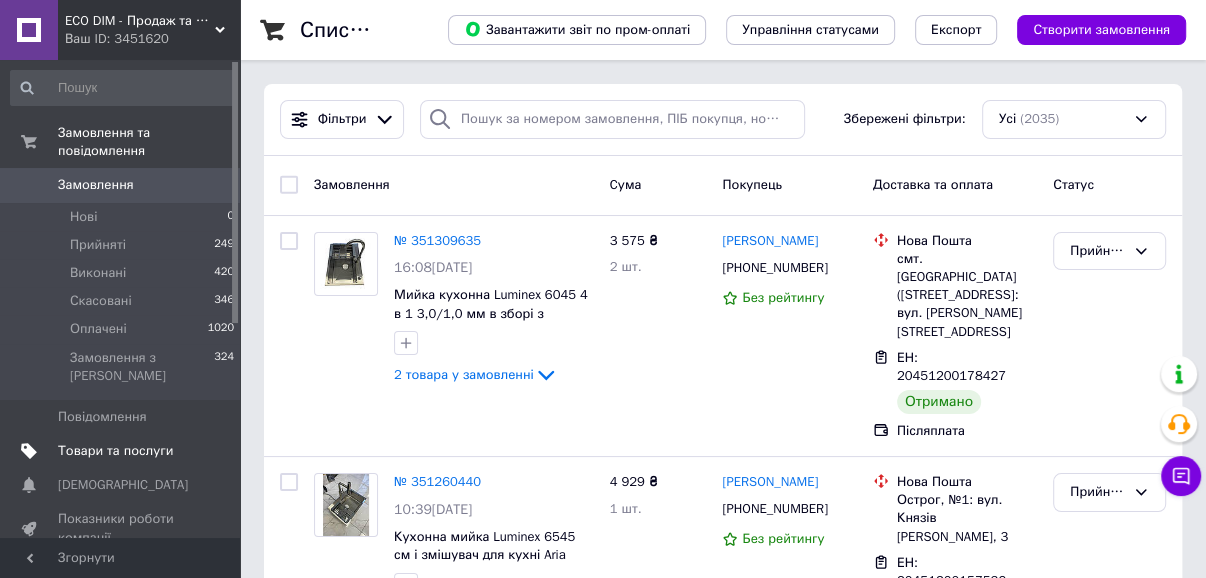 click on "Товари та послуги" at bounding box center [115, 451] 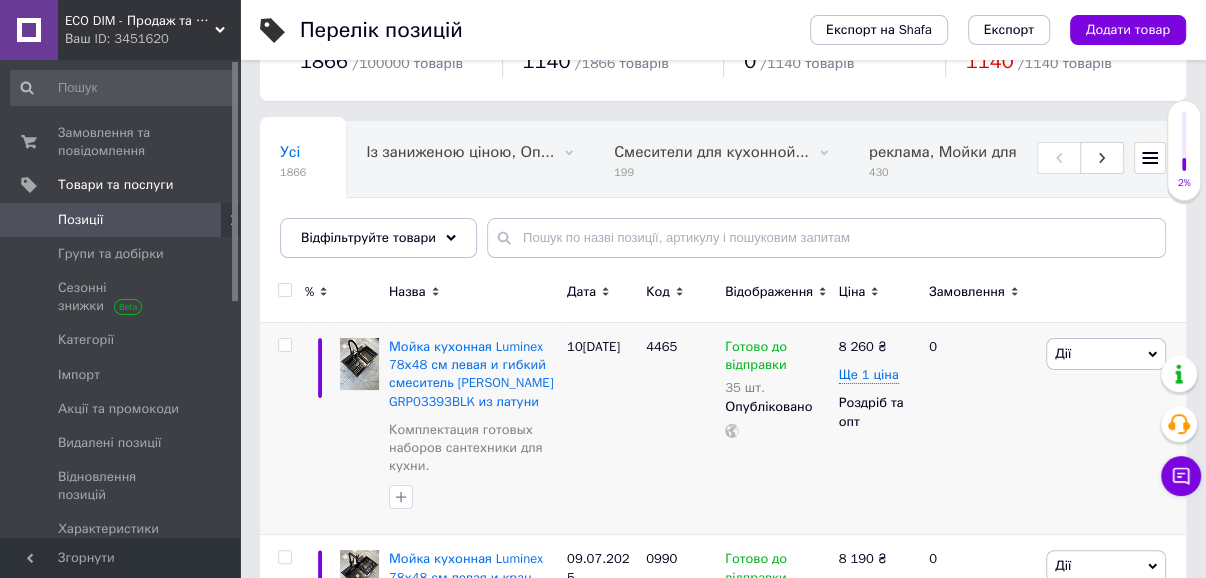scroll, scrollTop: 0, scrollLeft: 0, axis: both 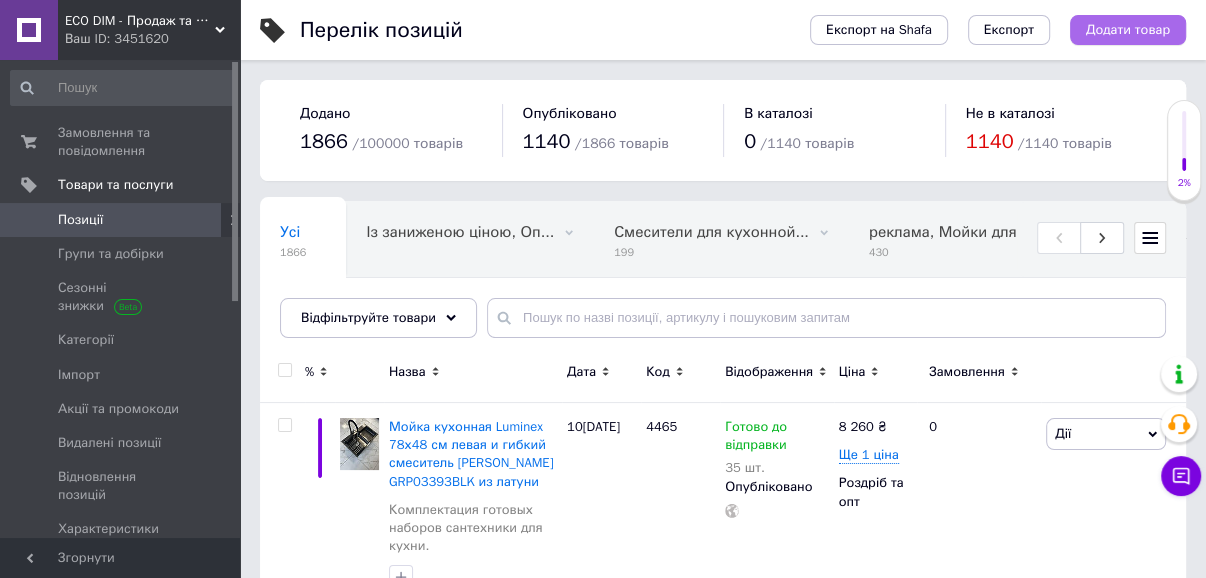 click on "Додати товар" at bounding box center [1128, 30] 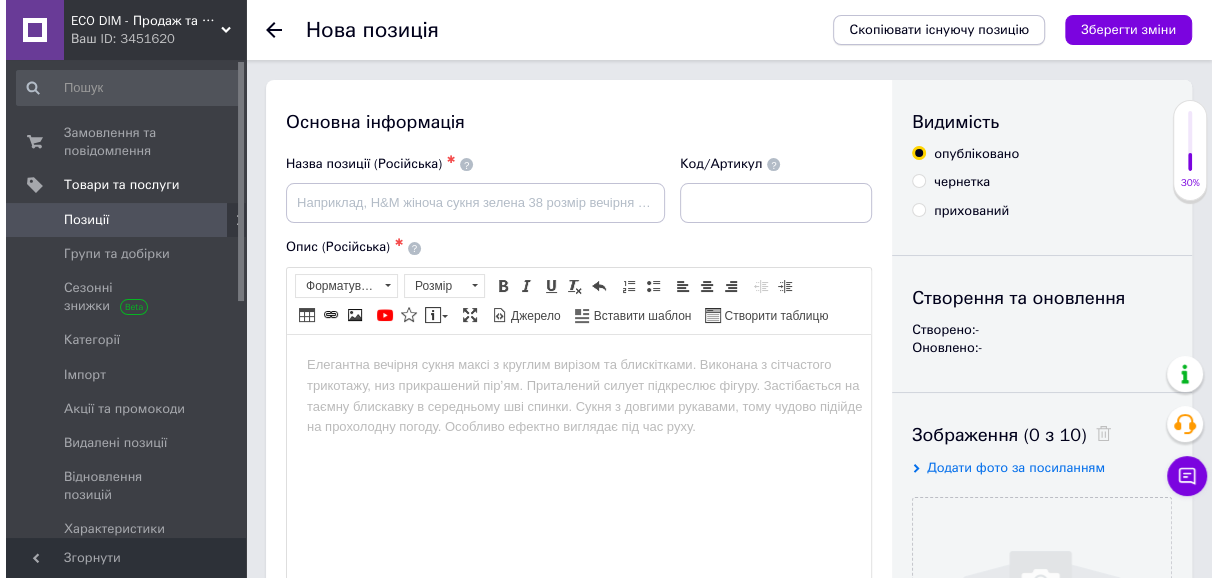 scroll, scrollTop: 0, scrollLeft: 0, axis: both 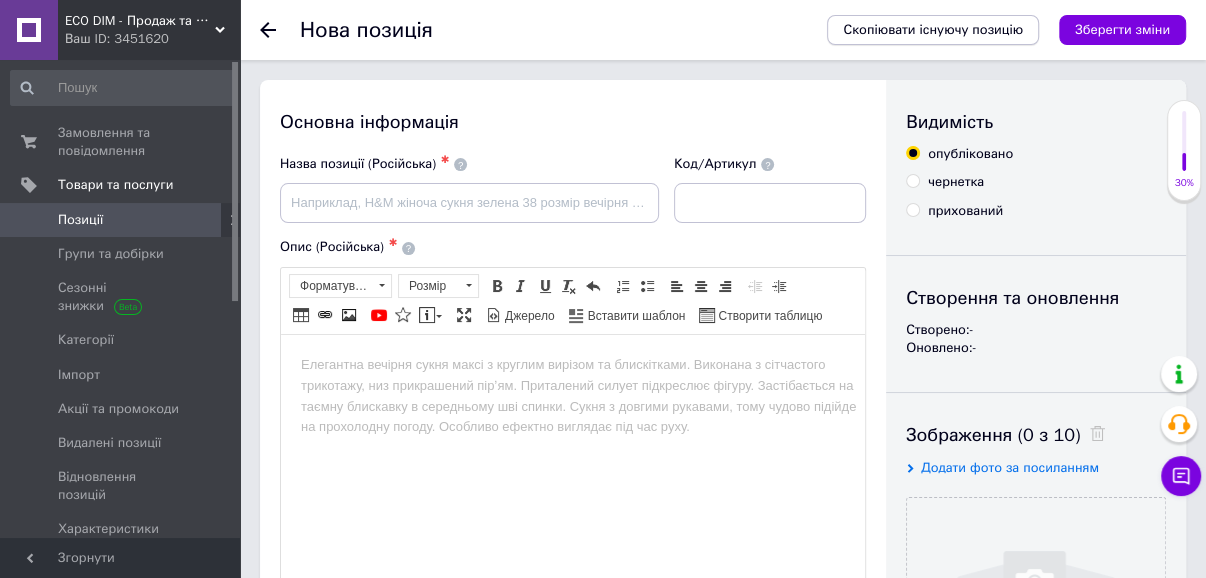click on "Скопіювати існуючу позицію" at bounding box center [933, 30] 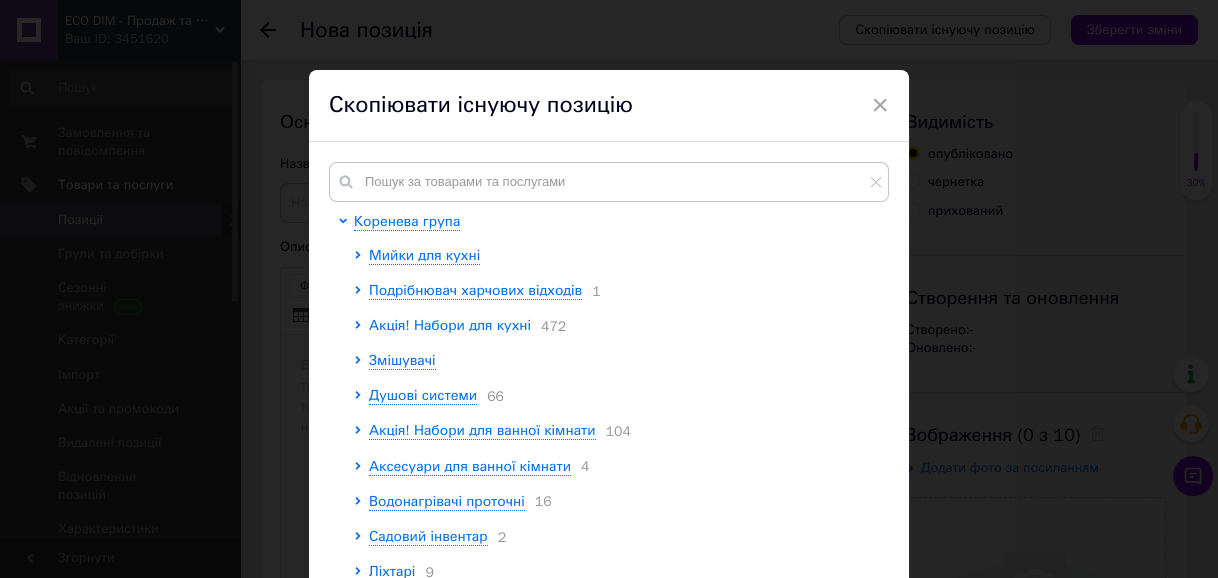 click on "Акція! Набори для кухні" at bounding box center [450, 325] 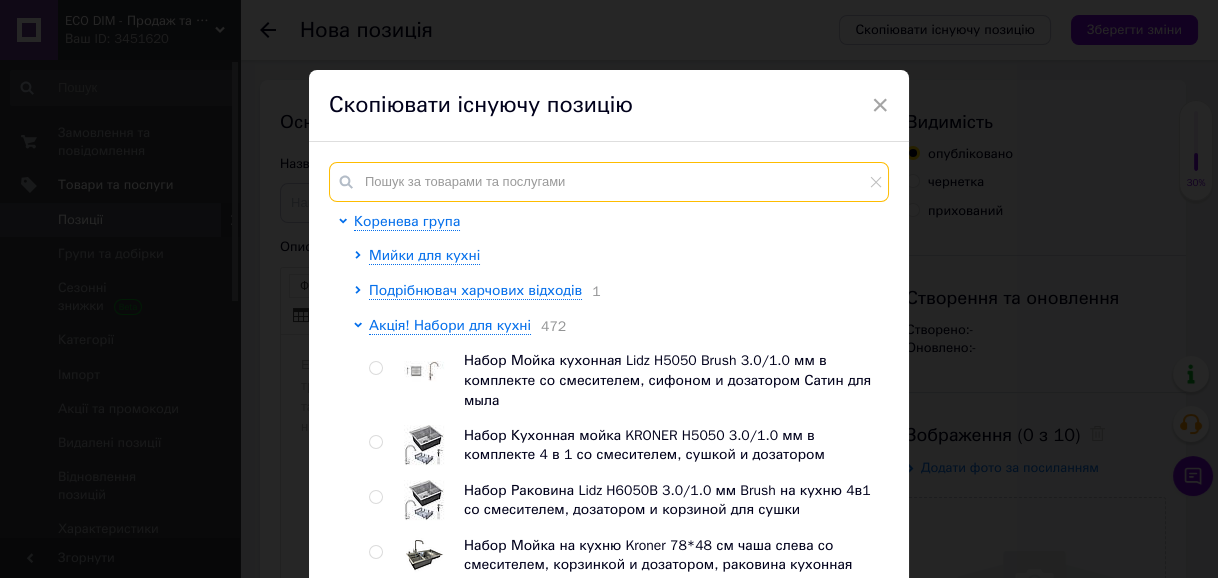 click at bounding box center [609, 182] 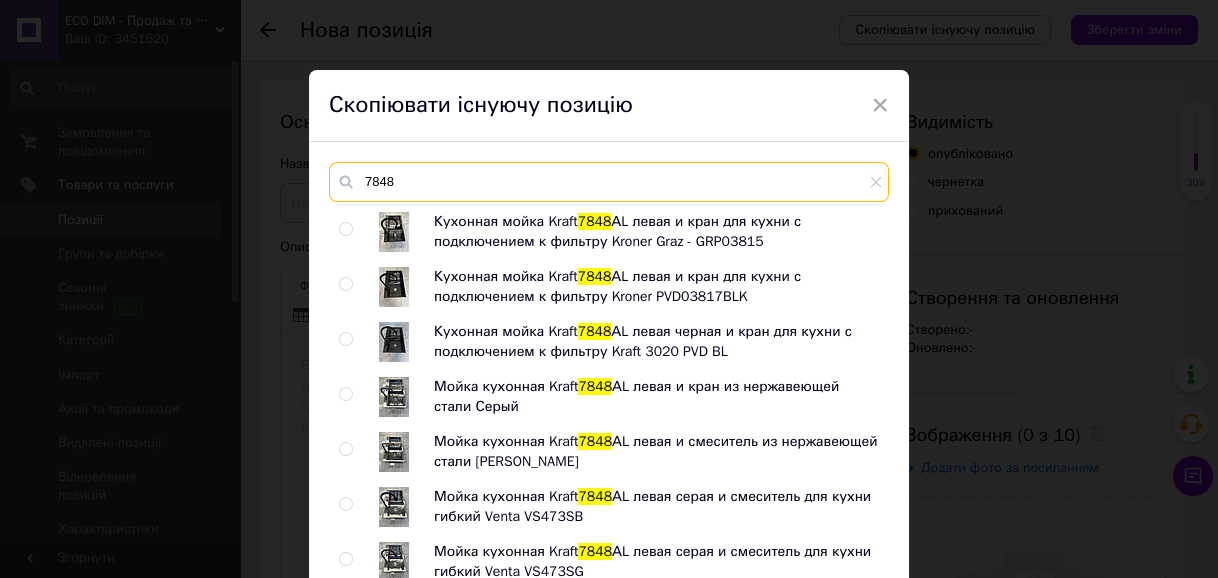 scroll, scrollTop: 240, scrollLeft: 0, axis: vertical 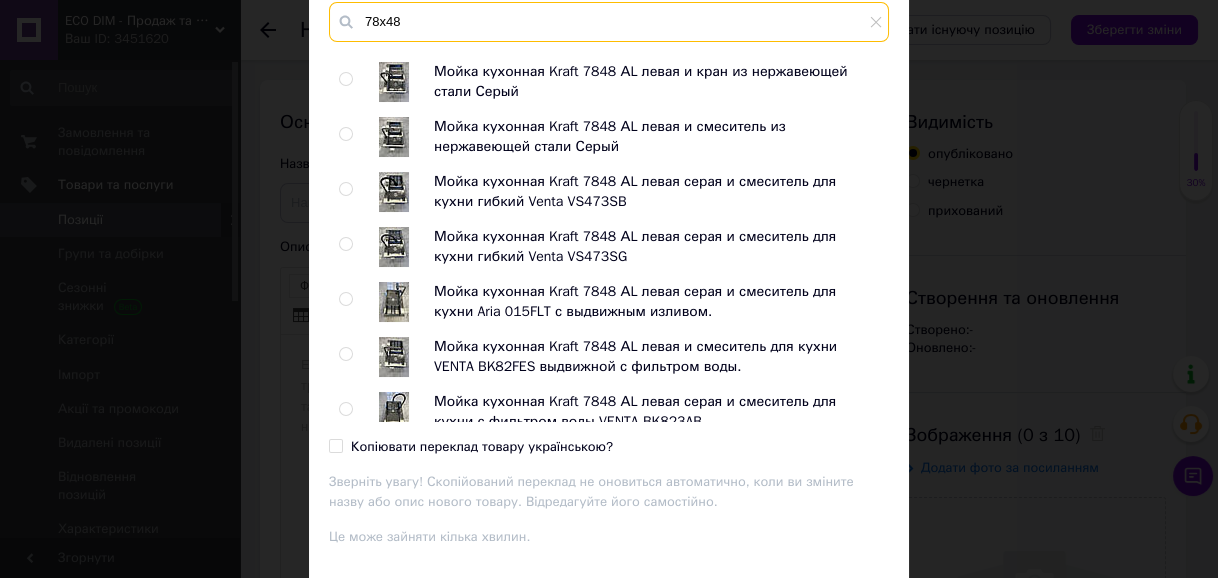 click on "78х48" at bounding box center (609, 22) 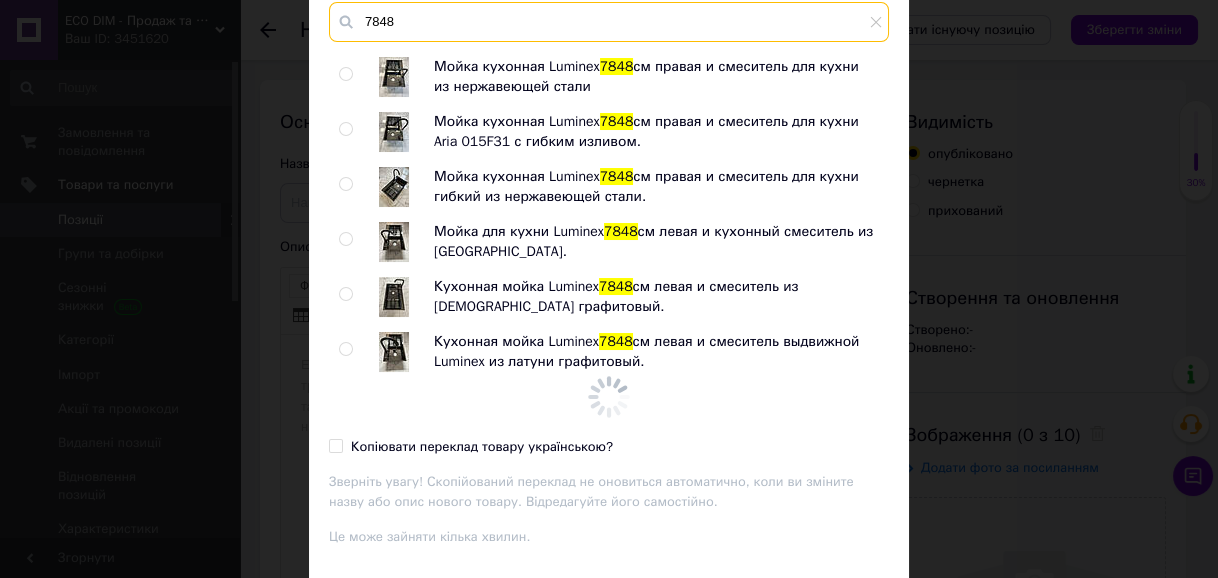 scroll, scrollTop: 2915, scrollLeft: 0, axis: vertical 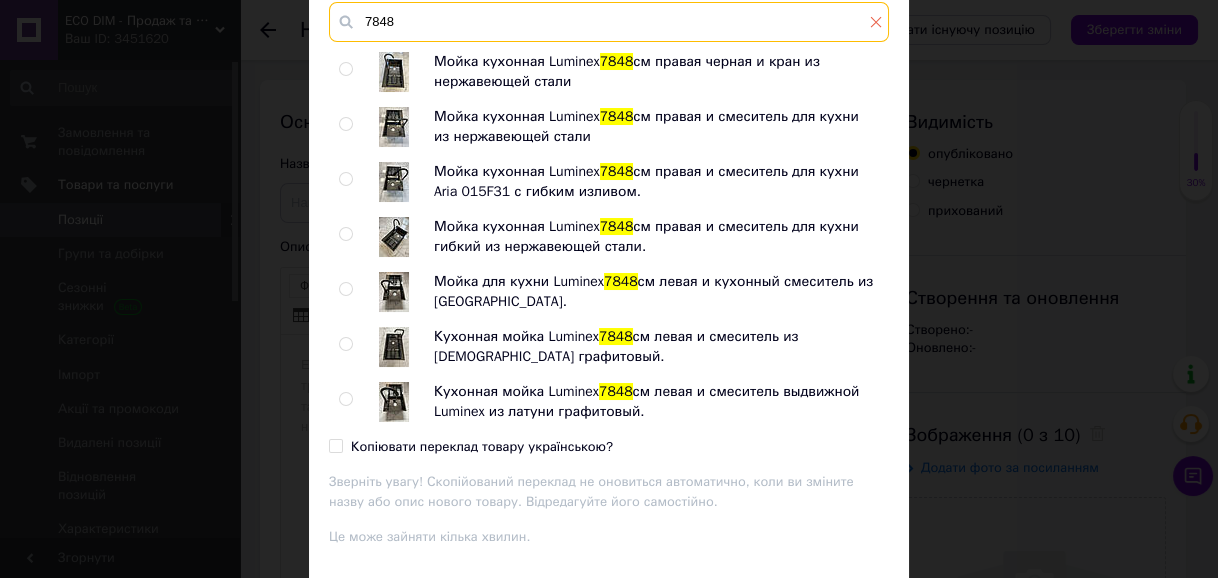 type on "7848" 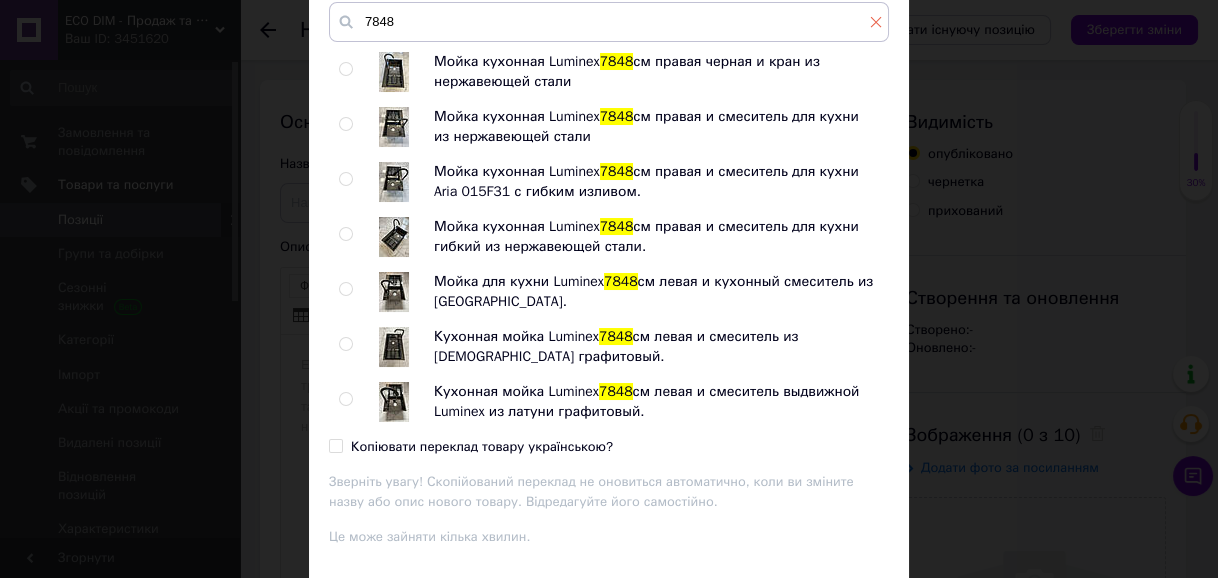 click 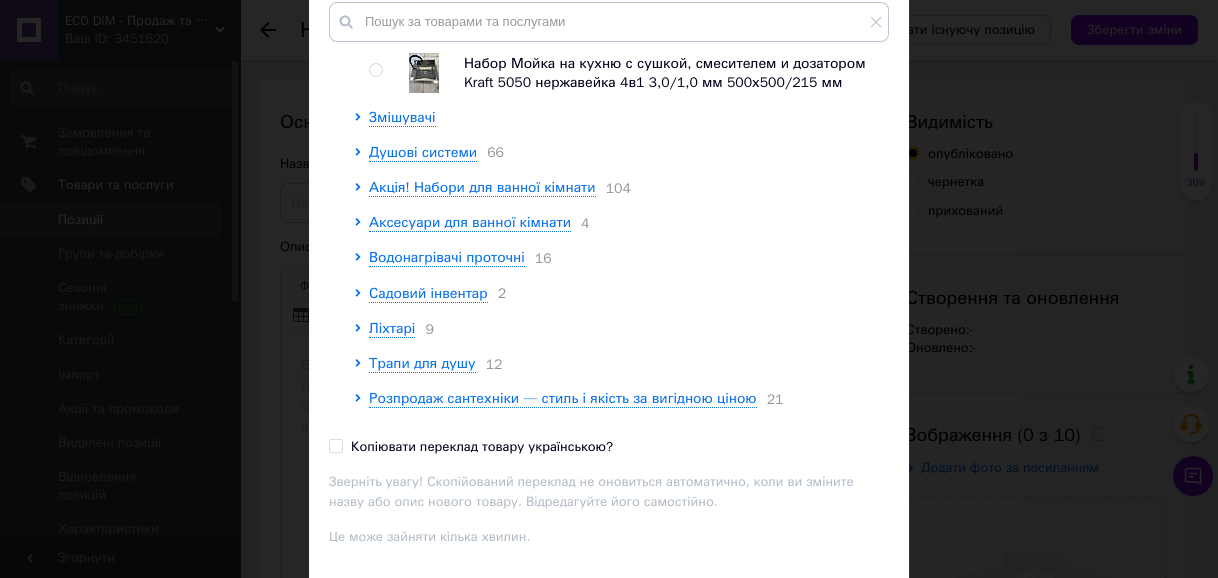 scroll, scrollTop: 1240, scrollLeft: 0, axis: vertical 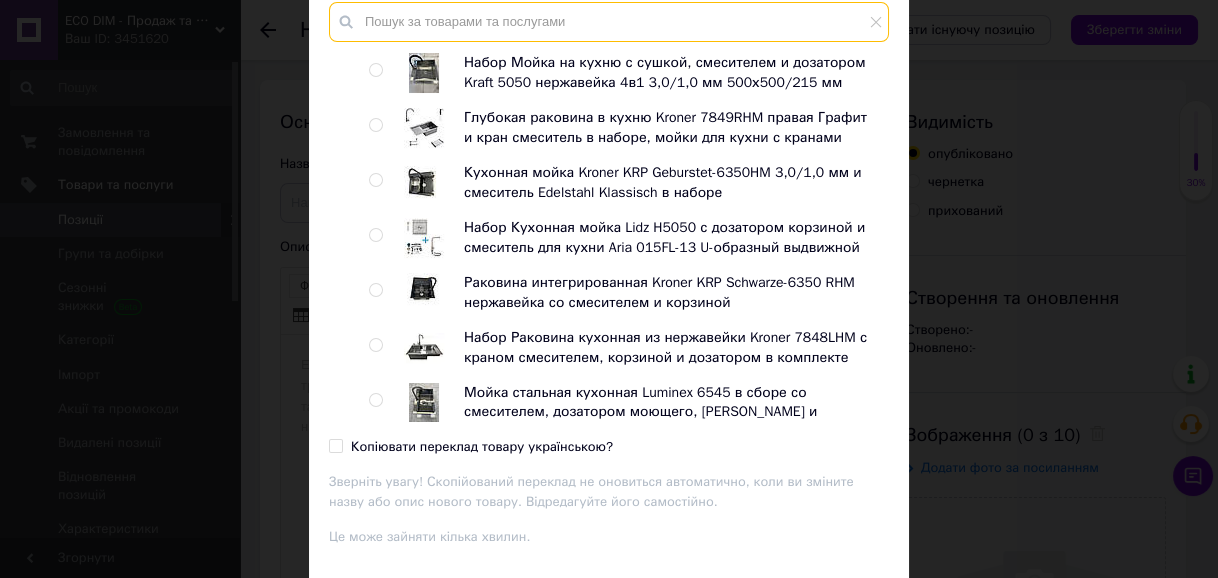 click at bounding box center [609, 22] 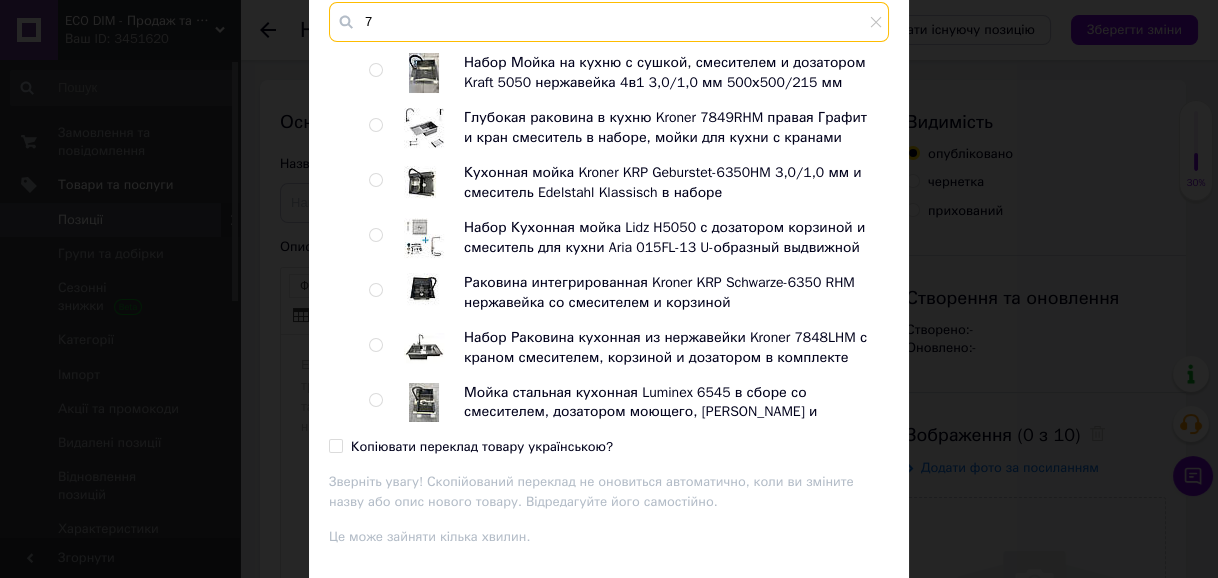 scroll, scrollTop: 0, scrollLeft: 0, axis: both 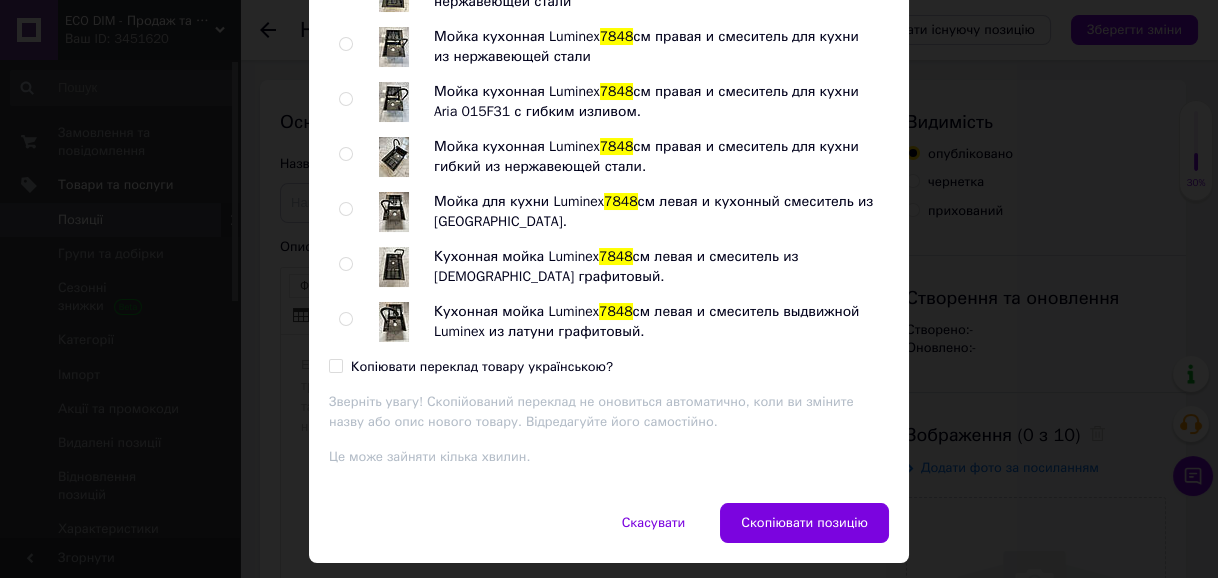 type on "7848" 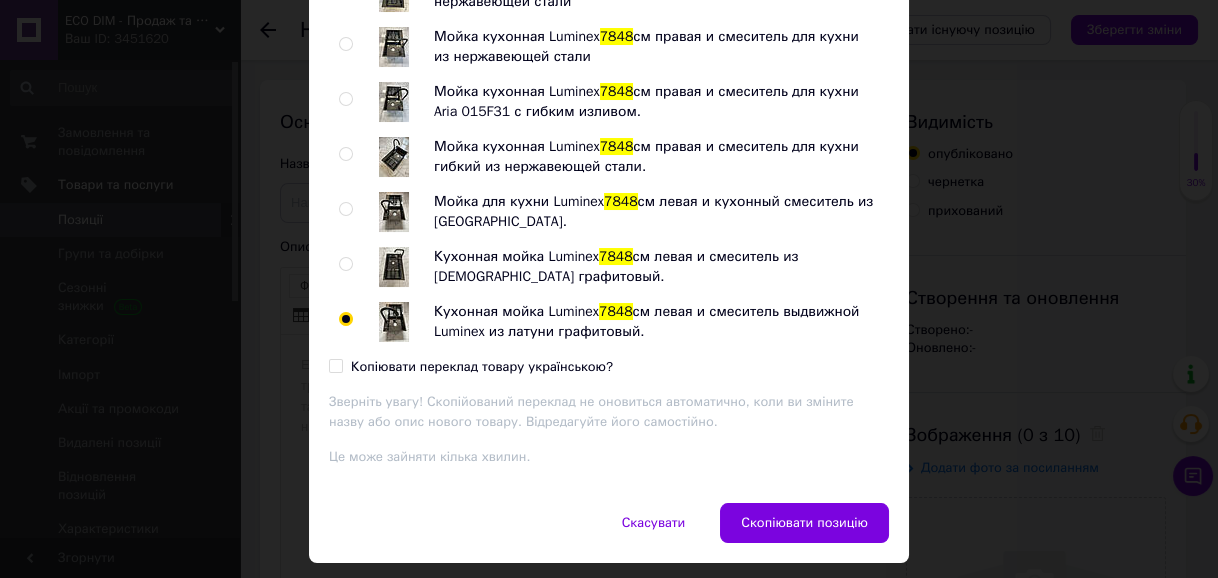 radio on "true" 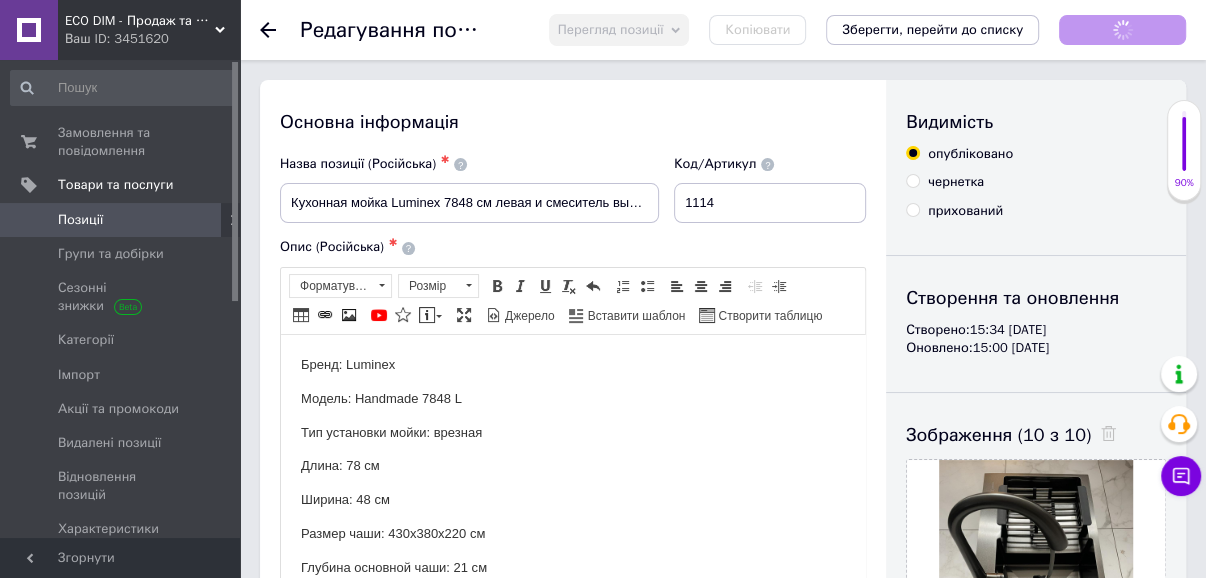 scroll, scrollTop: 0, scrollLeft: 0, axis: both 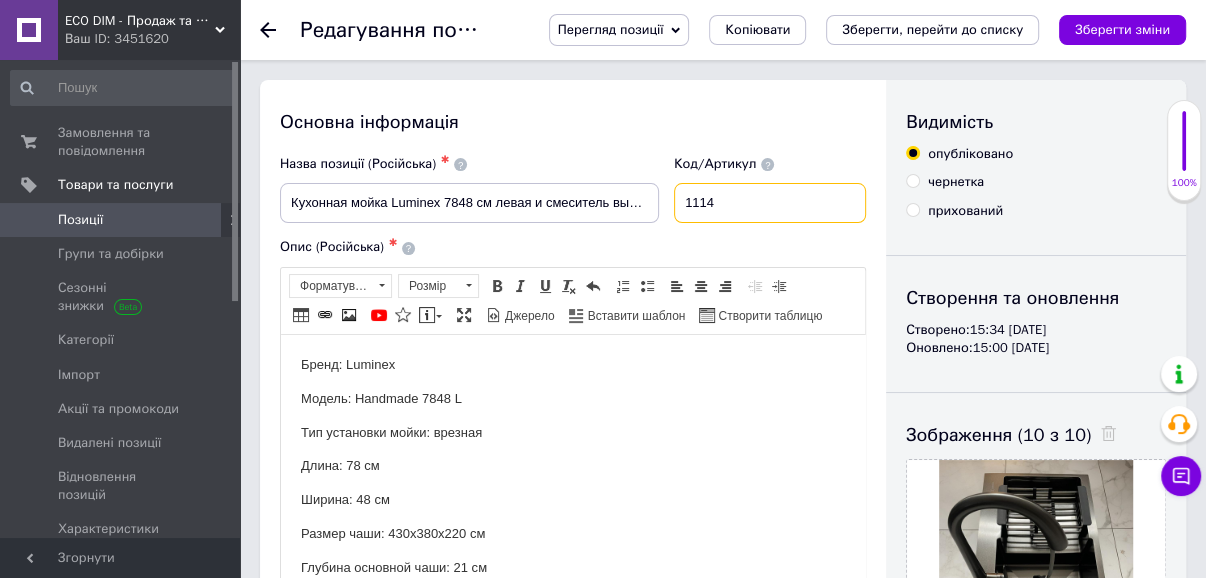 click on "1114" at bounding box center [770, 203] 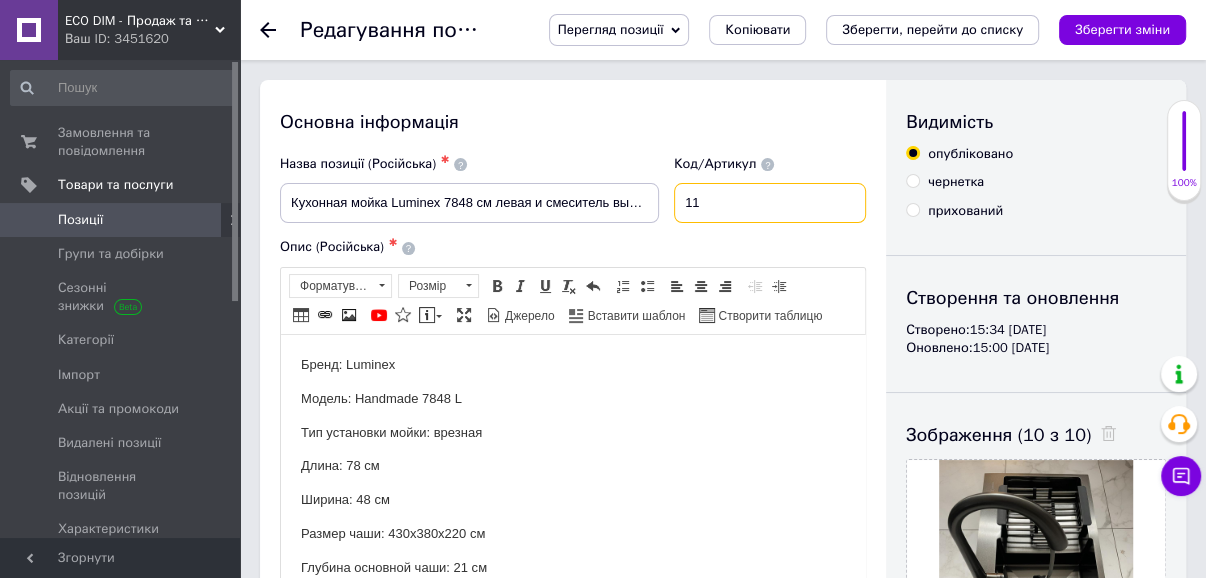 type on "1" 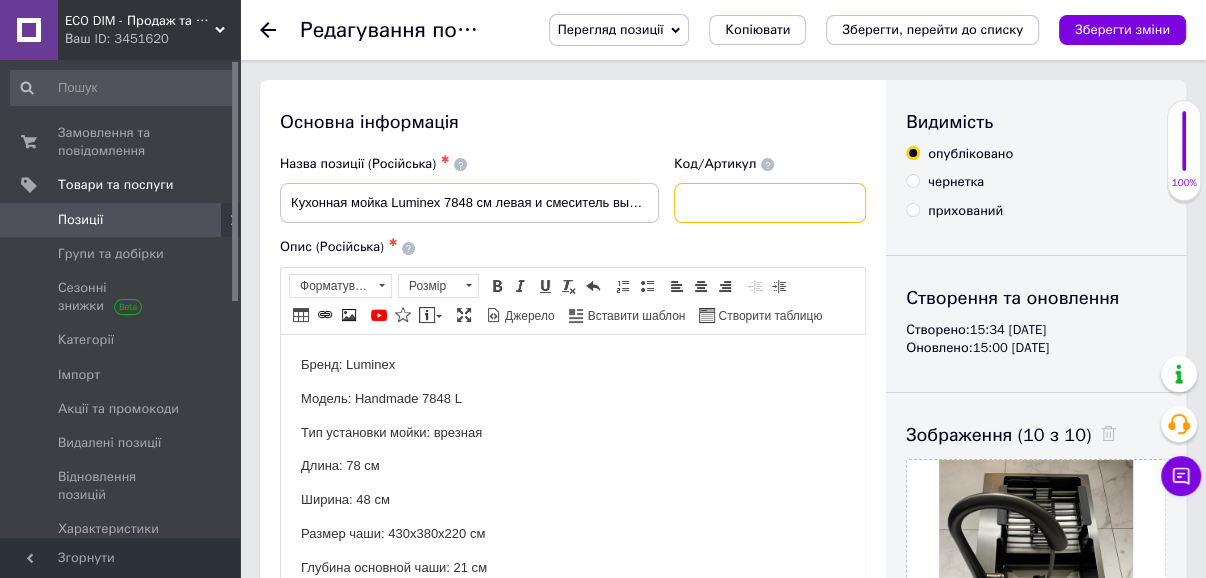 type 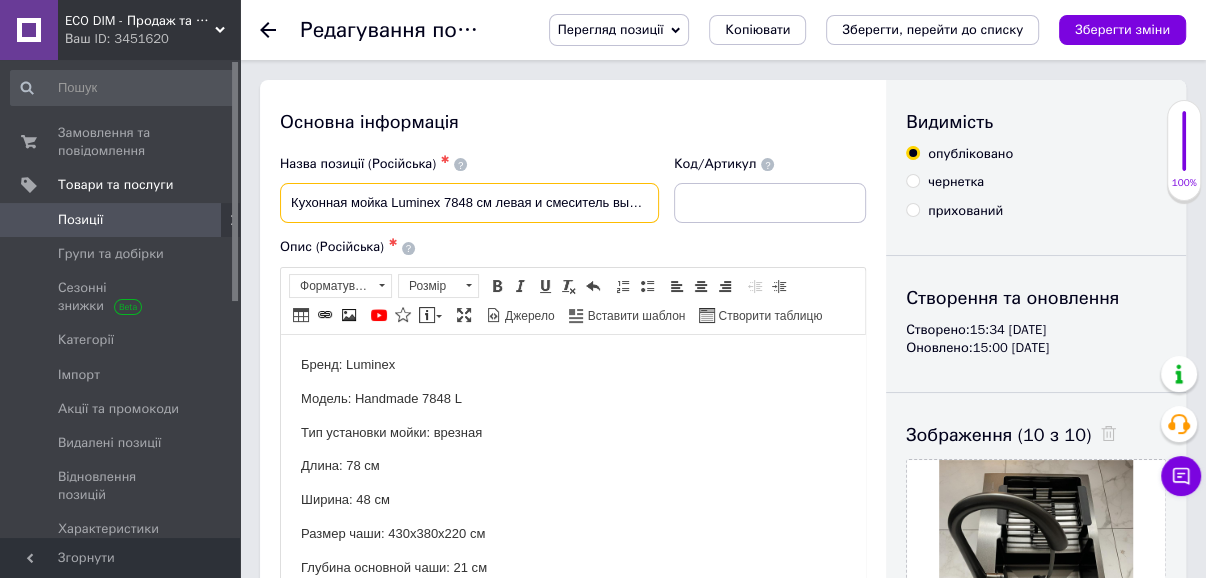 scroll, scrollTop: 0, scrollLeft: 219, axis: horizontal 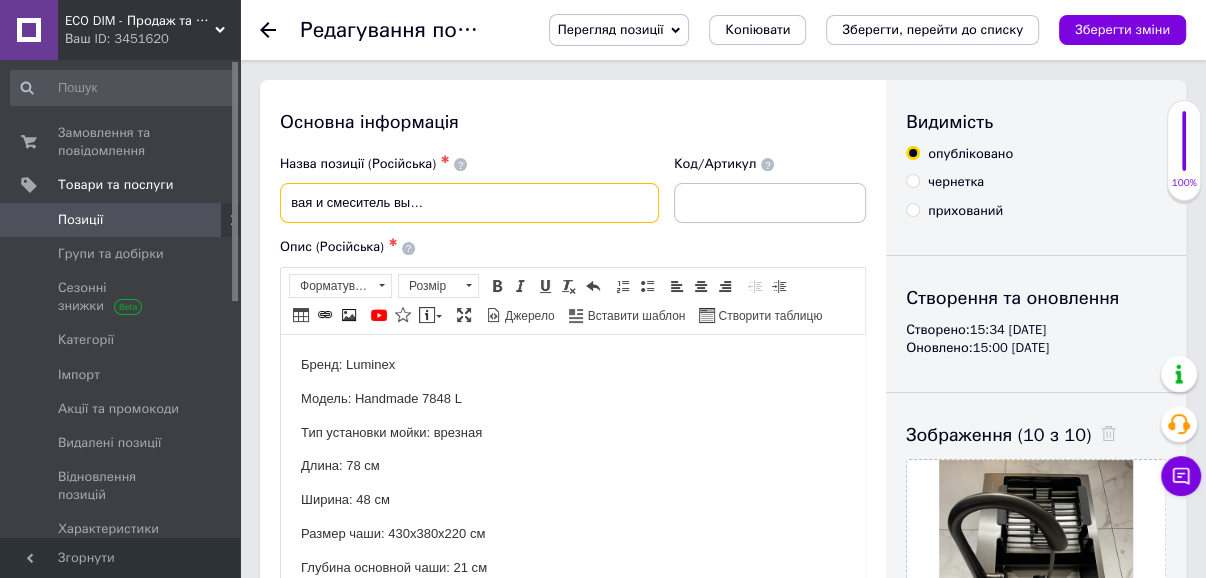 drag, startPoint x: 282, startPoint y: 199, endPoint x: 712, endPoint y: 217, distance: 430.3766 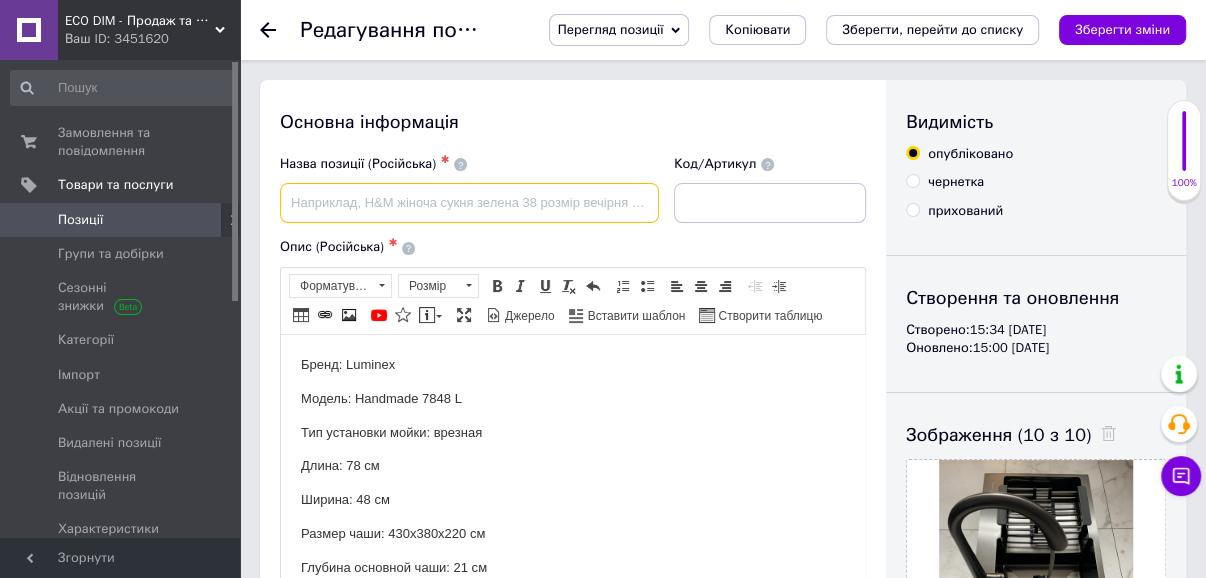 scroll, scrollTop: 0, scrollLeft: 0, axis: both 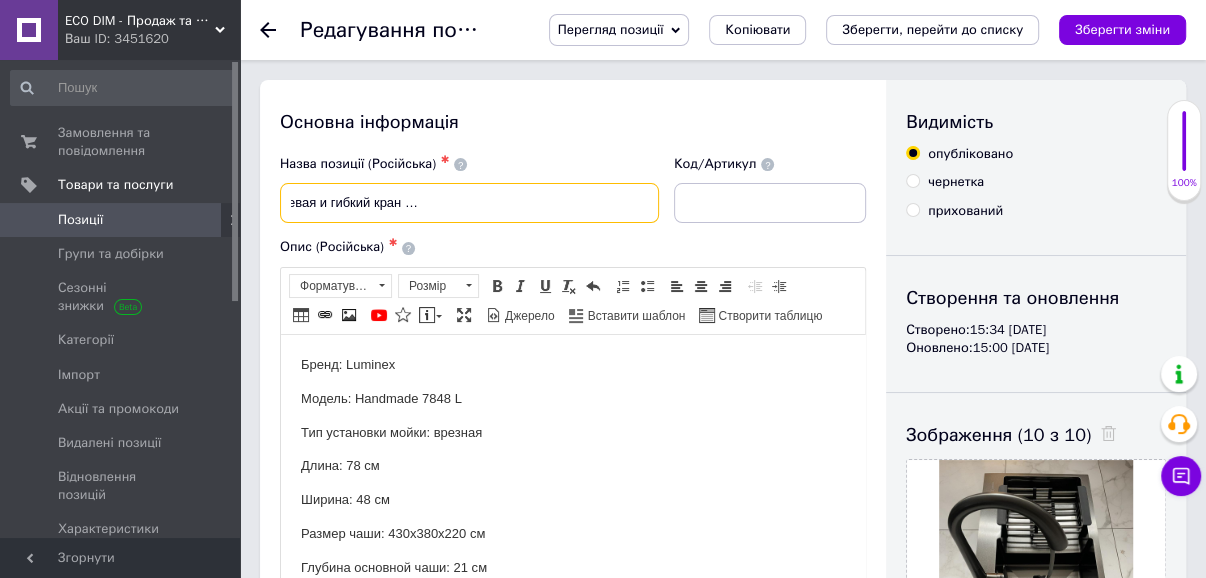 type on "Мойка кухонная Luminex 78х48 см левая и гибкий кран с фильтром воды Venta BK813SB Черный" 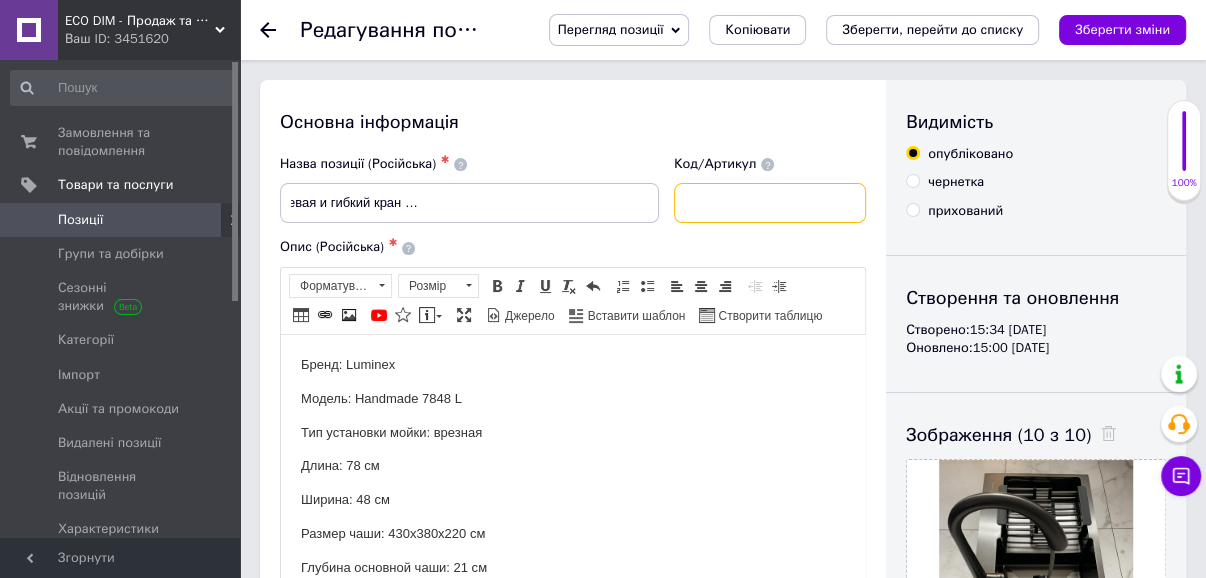 click at bounding box center [770, 203] 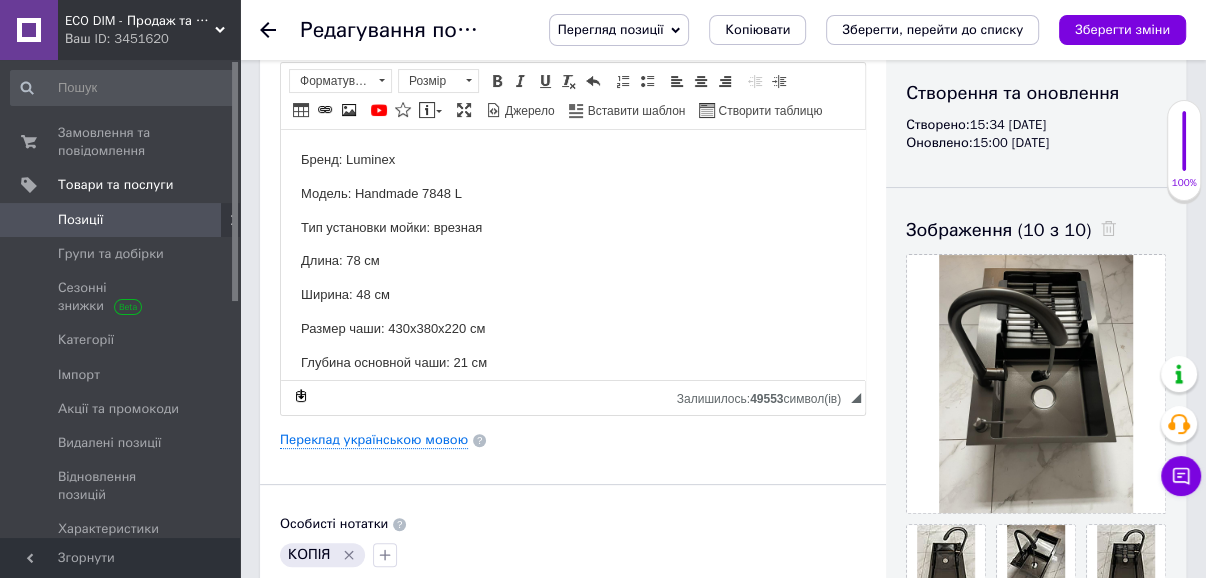 scroll, scrollTop: 240, scrollLeft: 0, axis: vertical 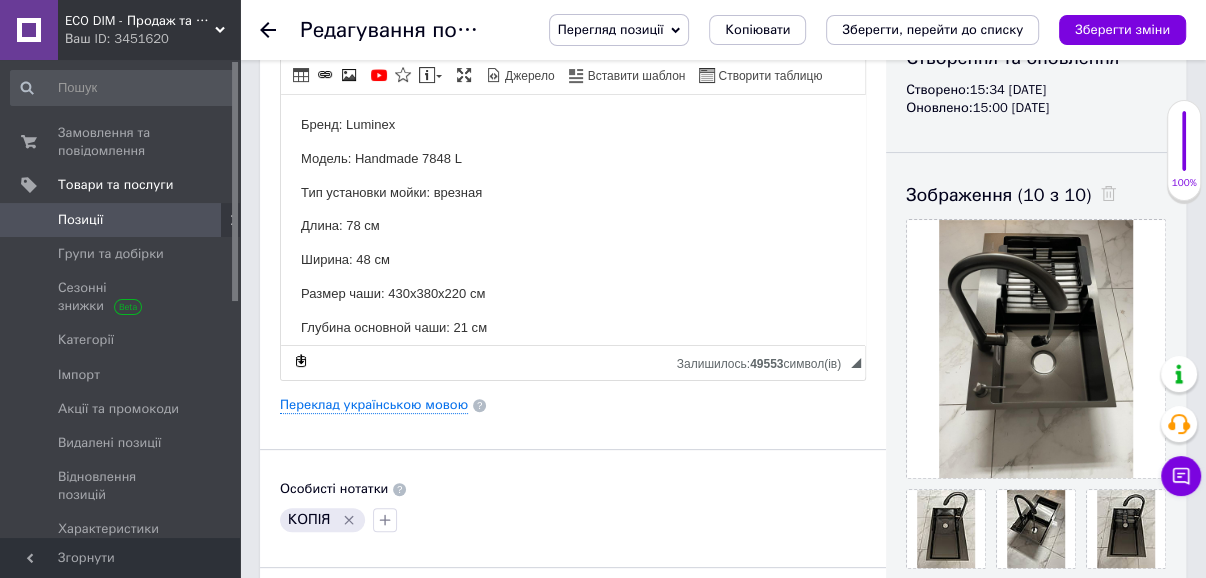 type on "0119" 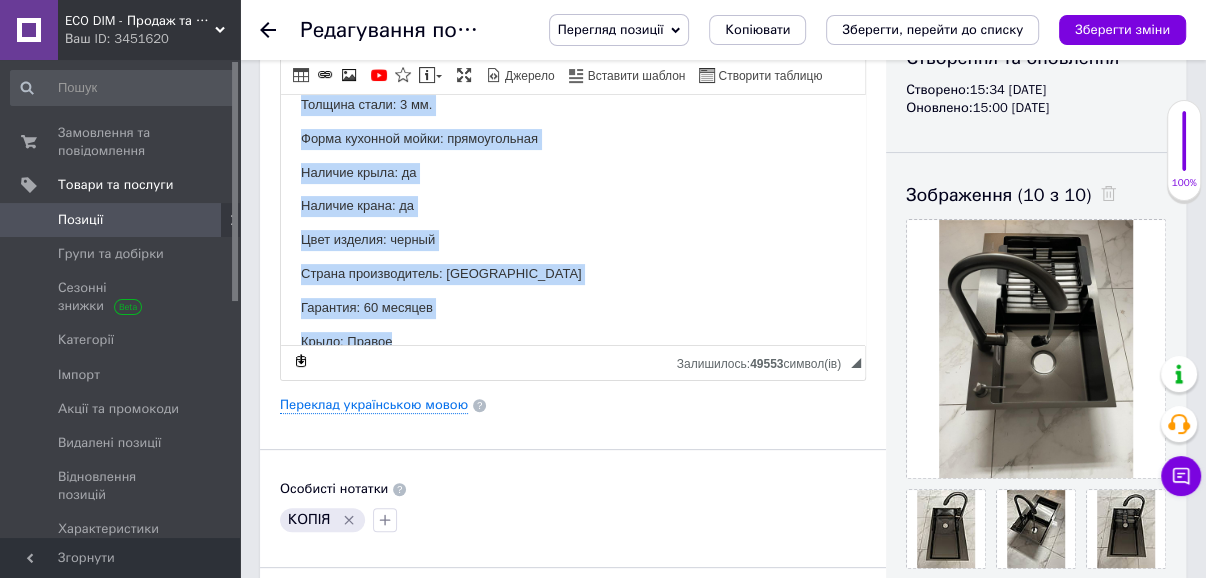 scroll, scrollTop: 385, scrollLeft: 0, axis: vertical 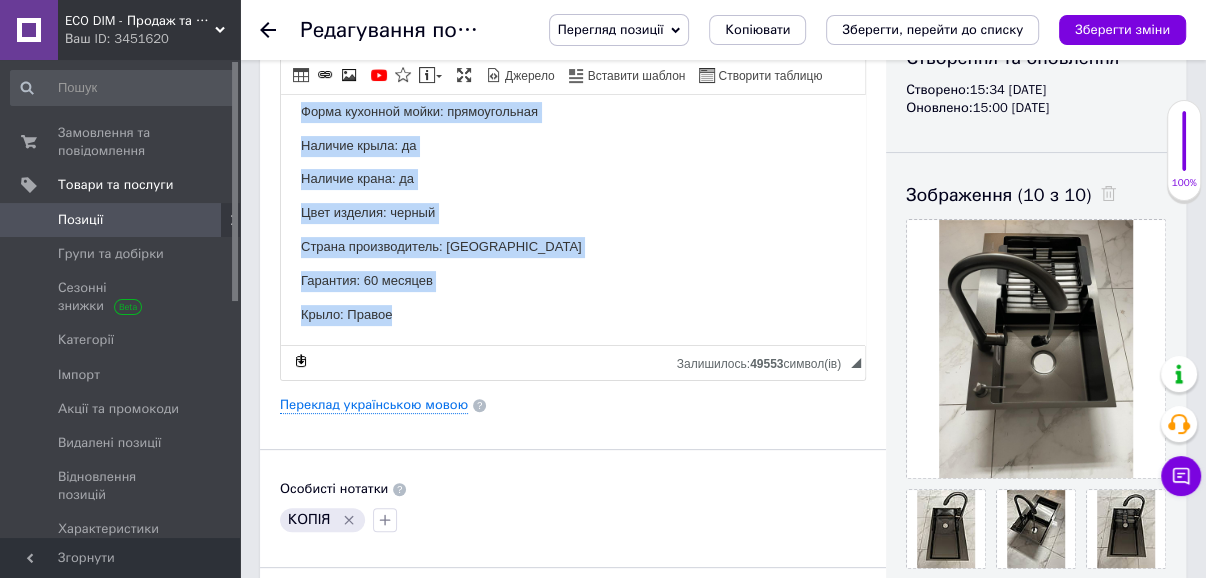 drag, startPoint x: 293, startPoint y: 120, endPoint x: 641, endPoint y: 372, distance: 429.66034 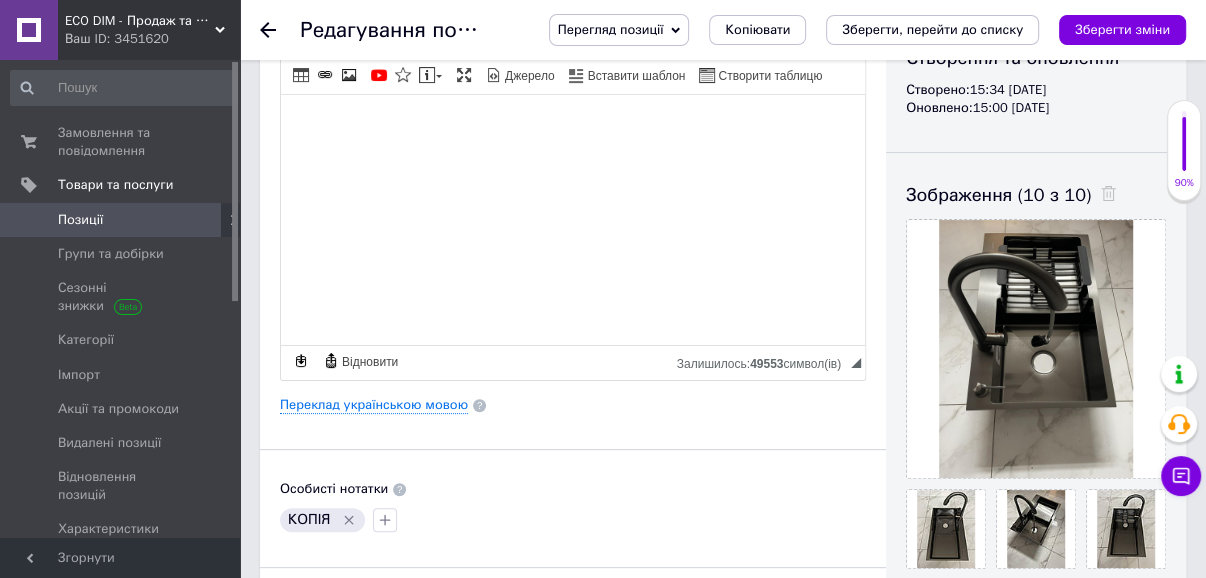 scroll, scrollTop: 0, scrollLeft: 0, axis: both 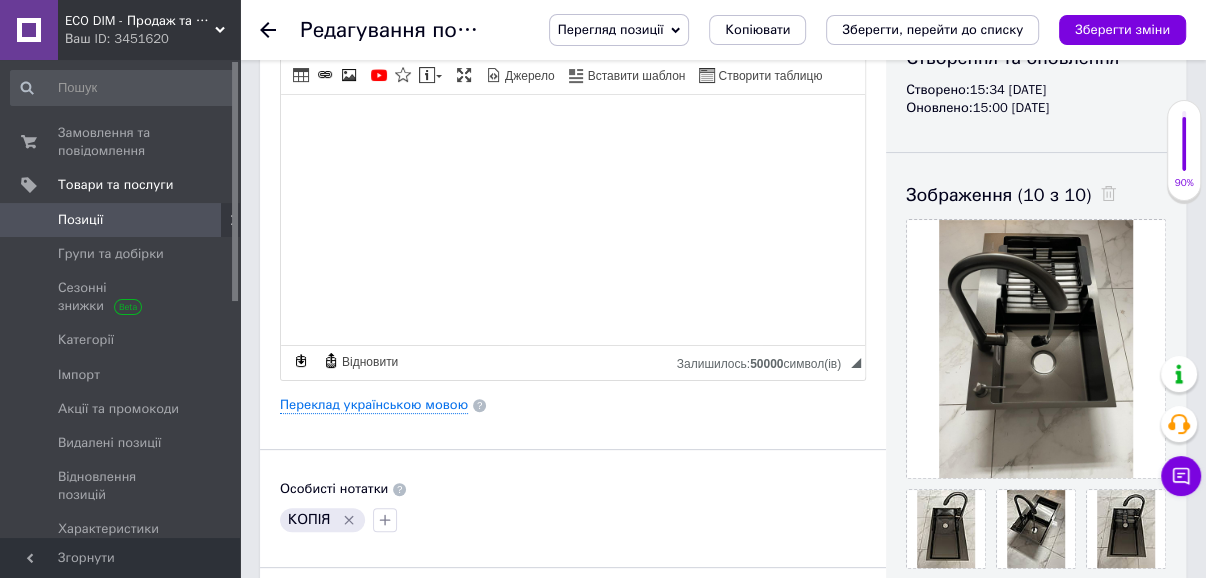 click at bounding box center (573, 124) 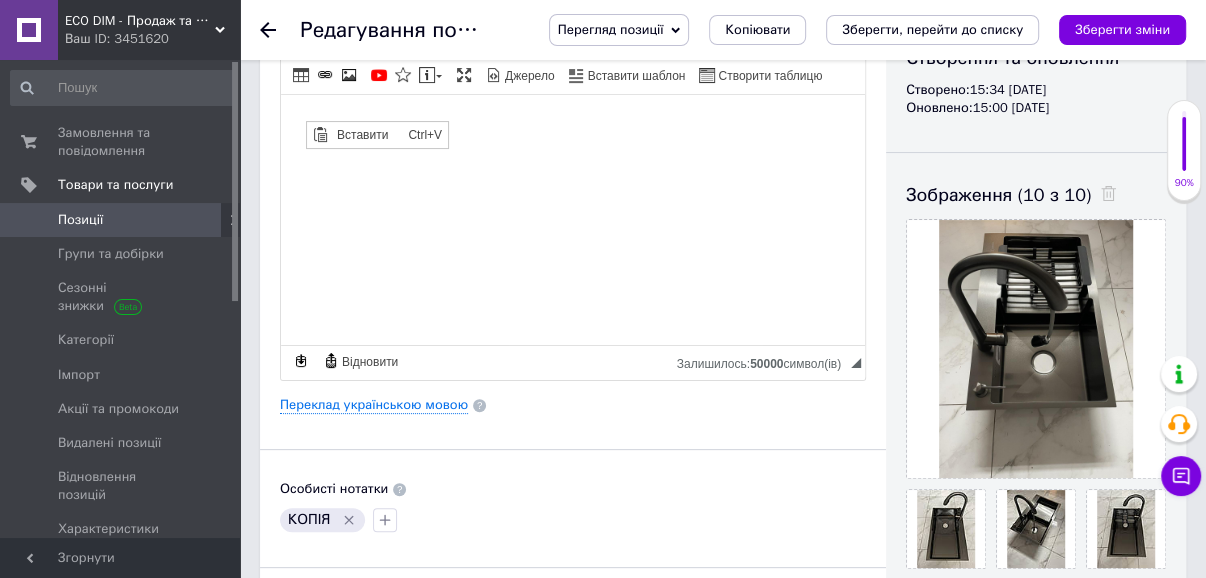 scroll, scrollTop: 0, scrollLeft: 0, axis: both 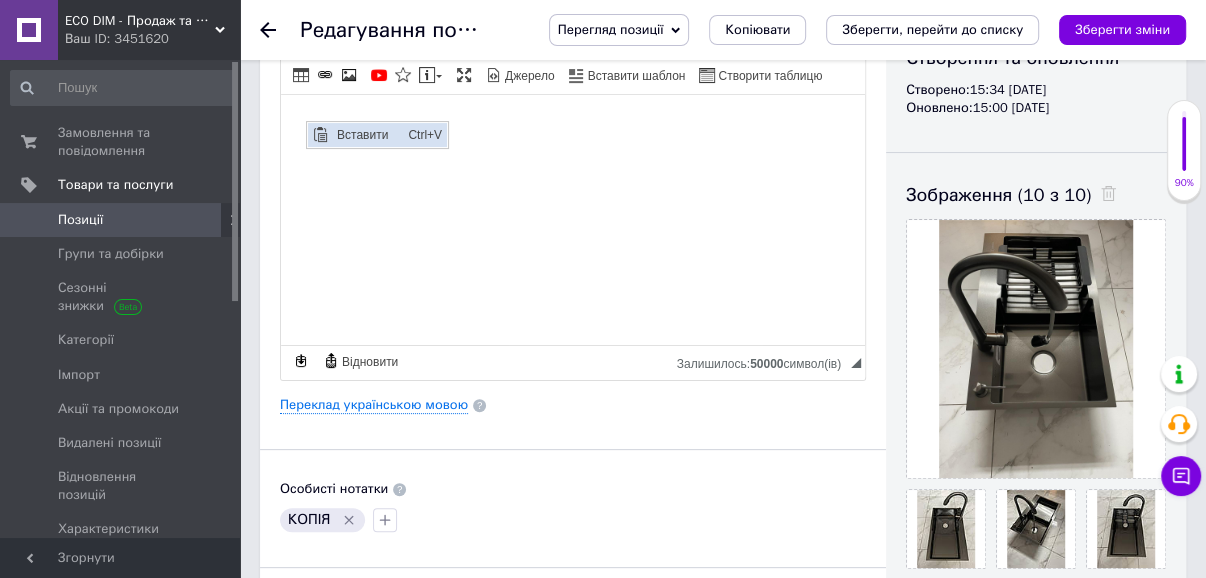 click on "Вставити" at bounding box center (366, 134) 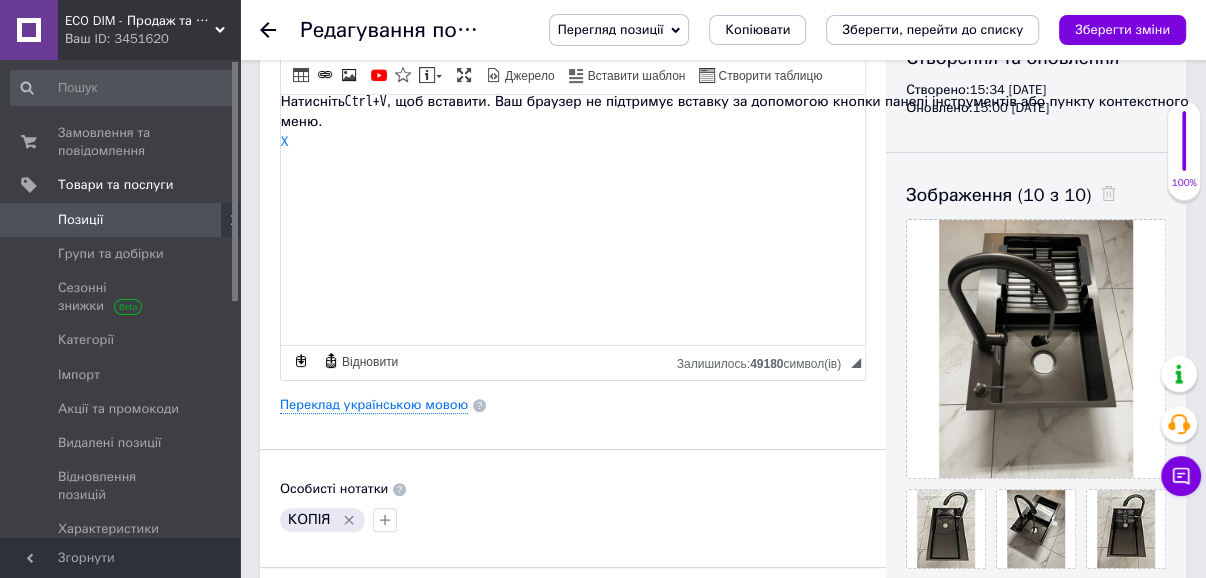 scroll, scrollTop: 788, scrollLeft: 0, axis: vertical 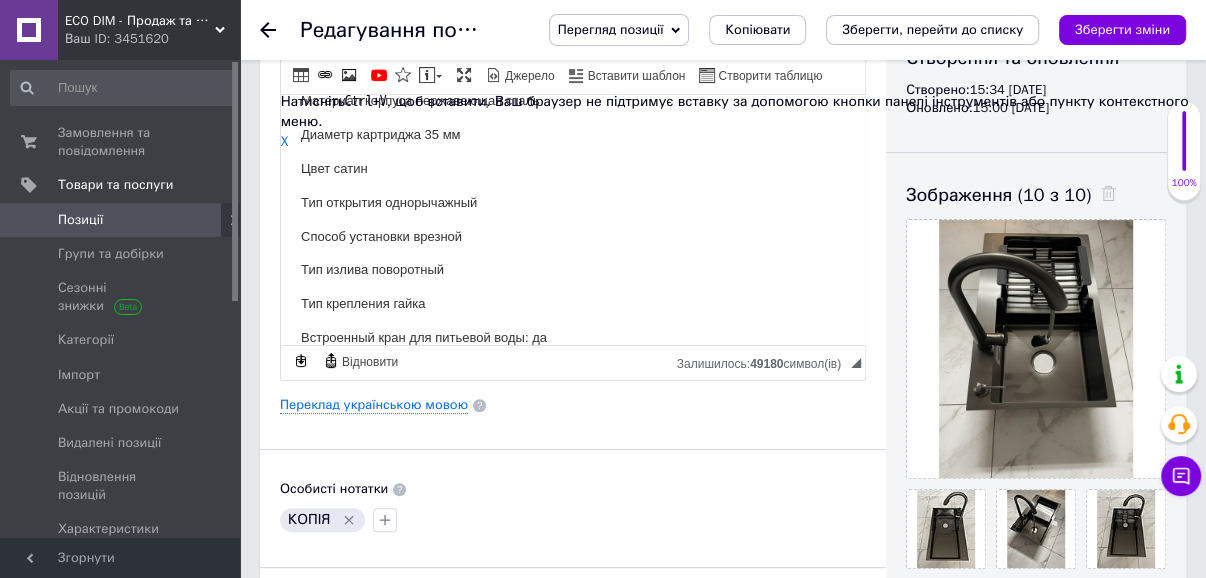 click 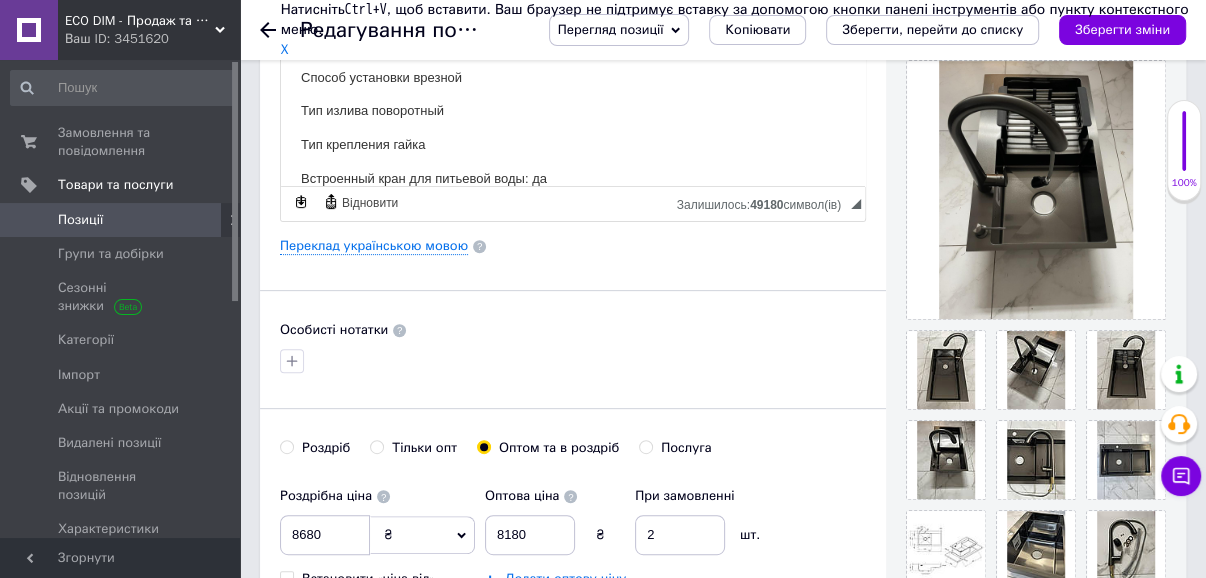 scroll, scrollTop: 400, scrollLeft: 0, axis: vertical 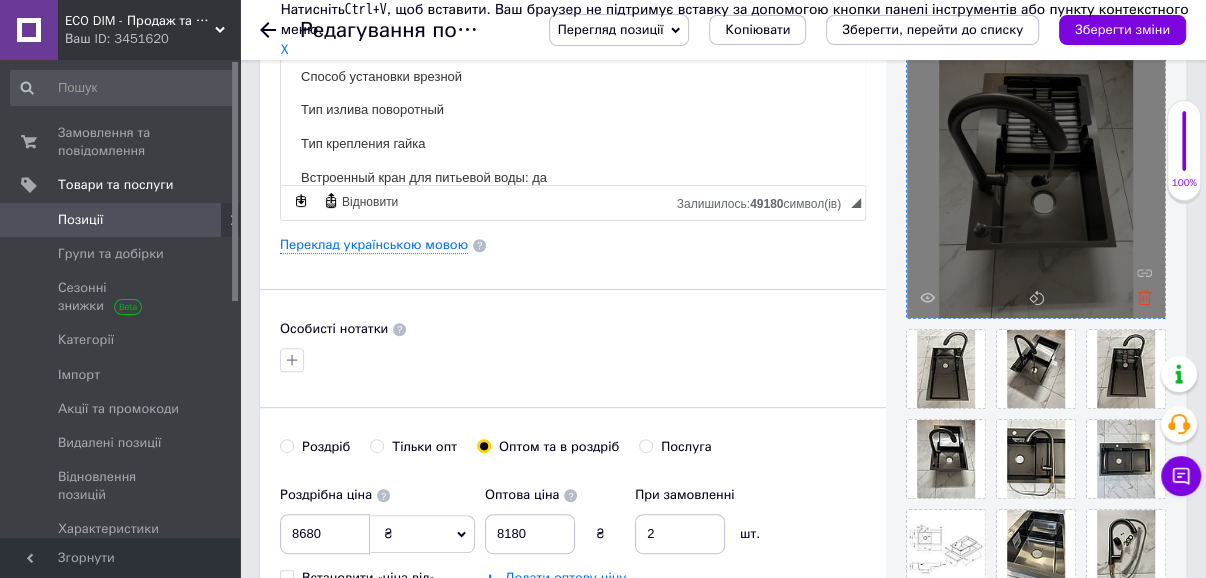 click 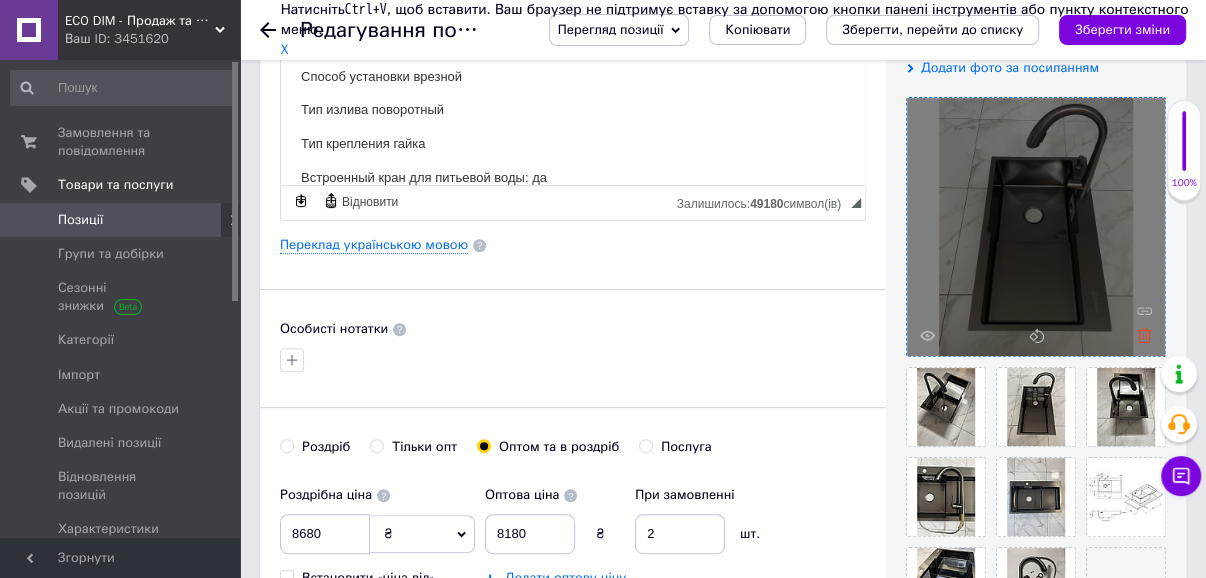 click 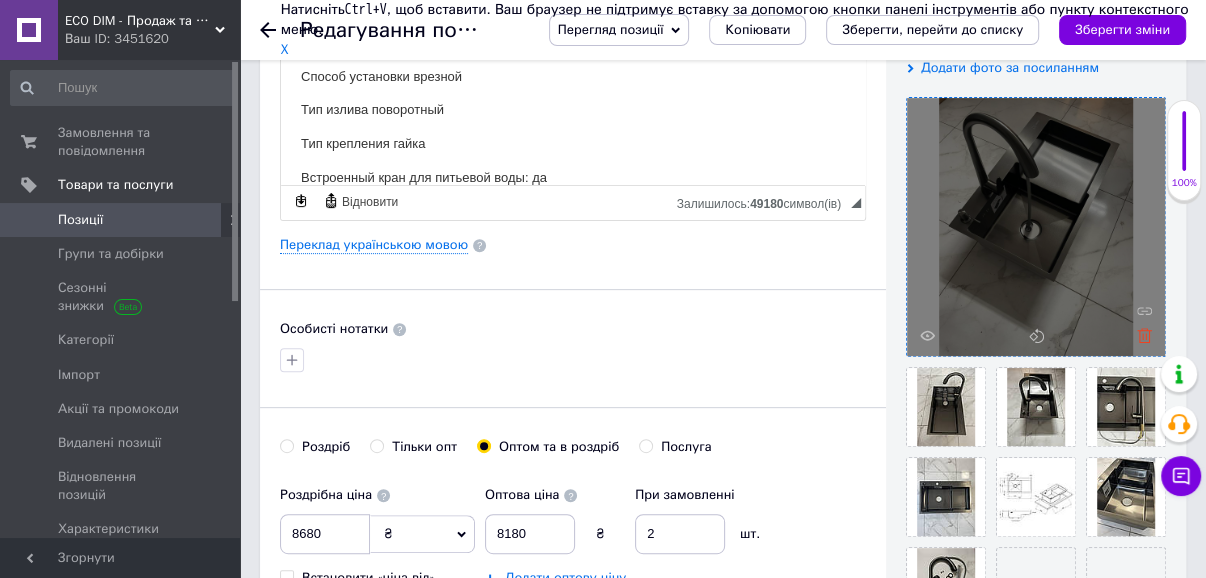 click 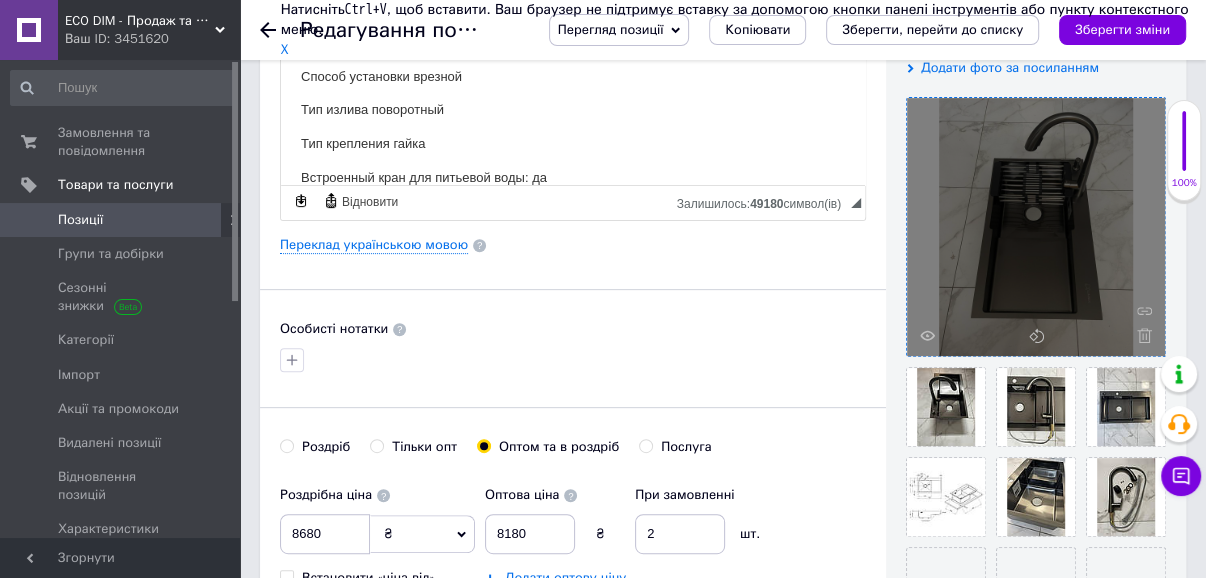 click 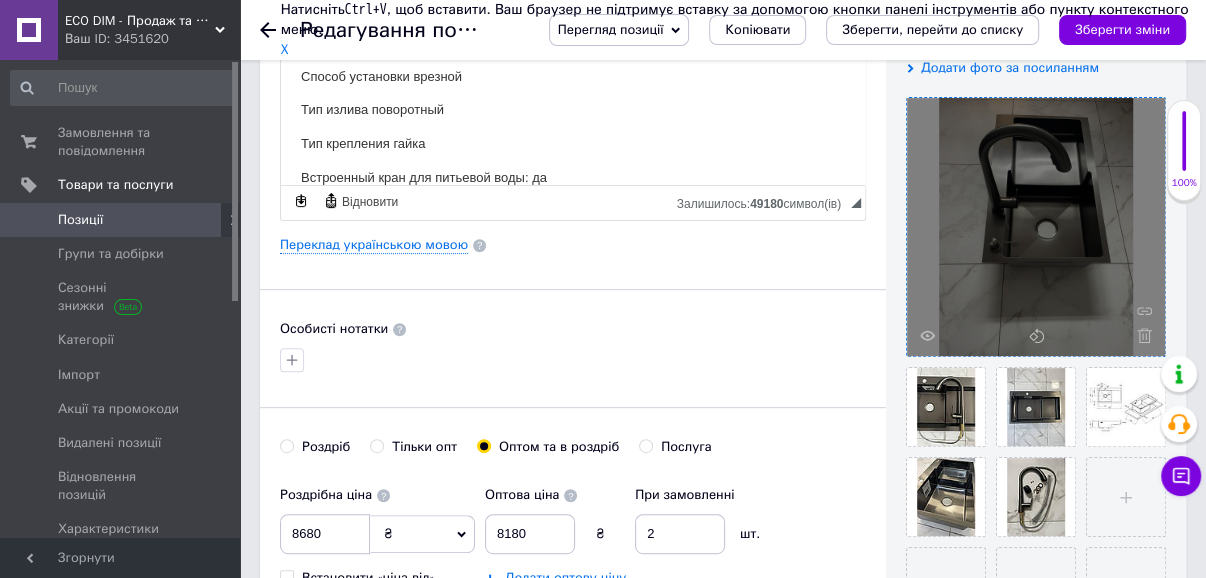 click 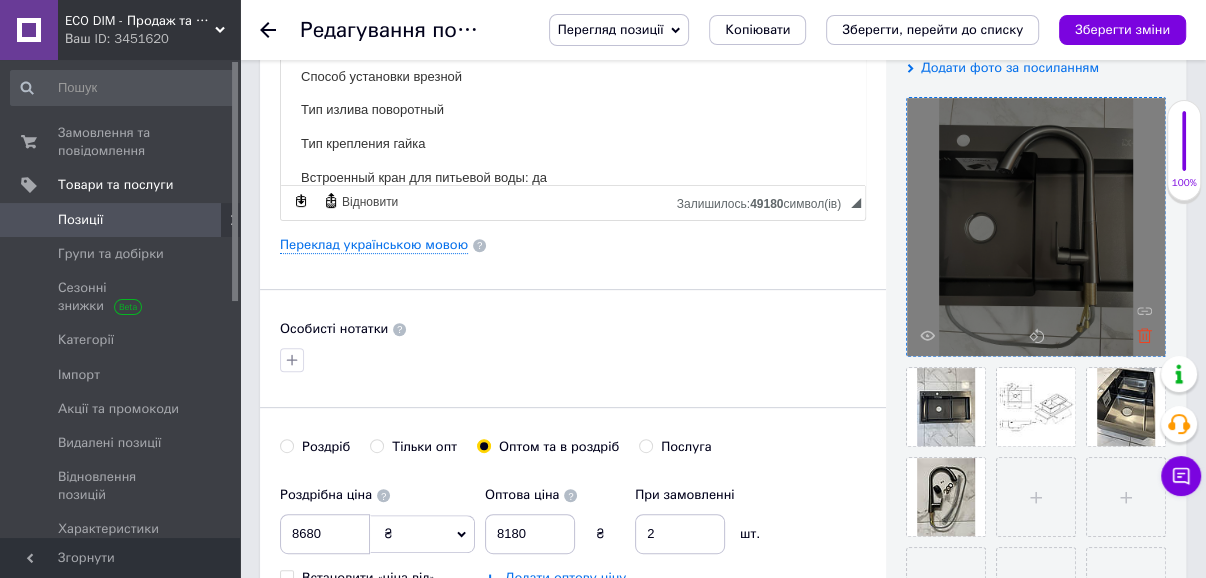 click 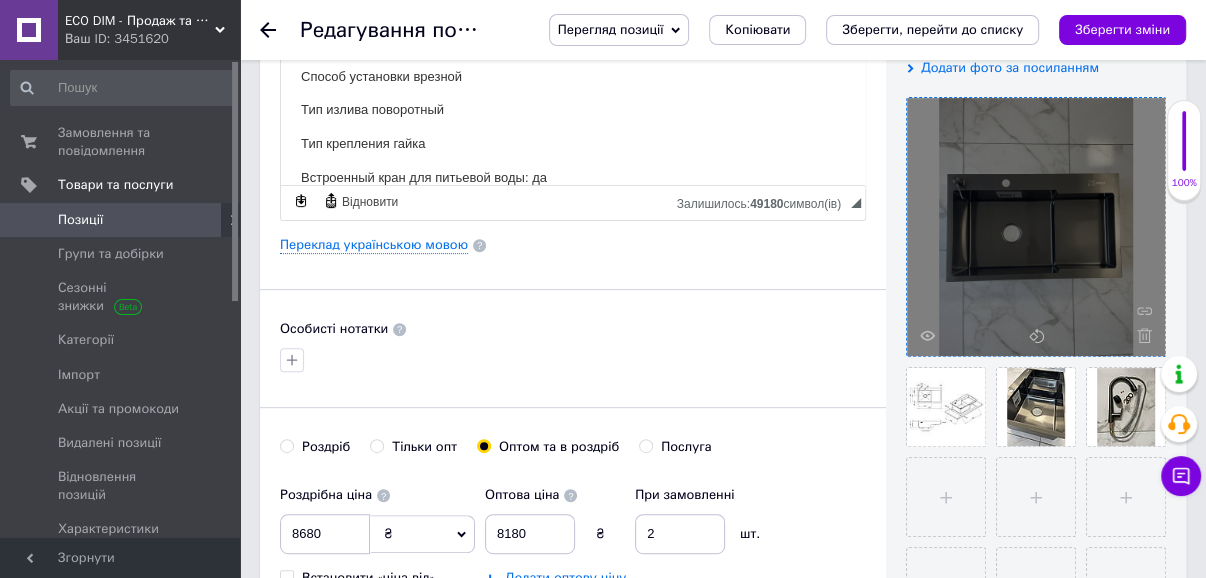 click 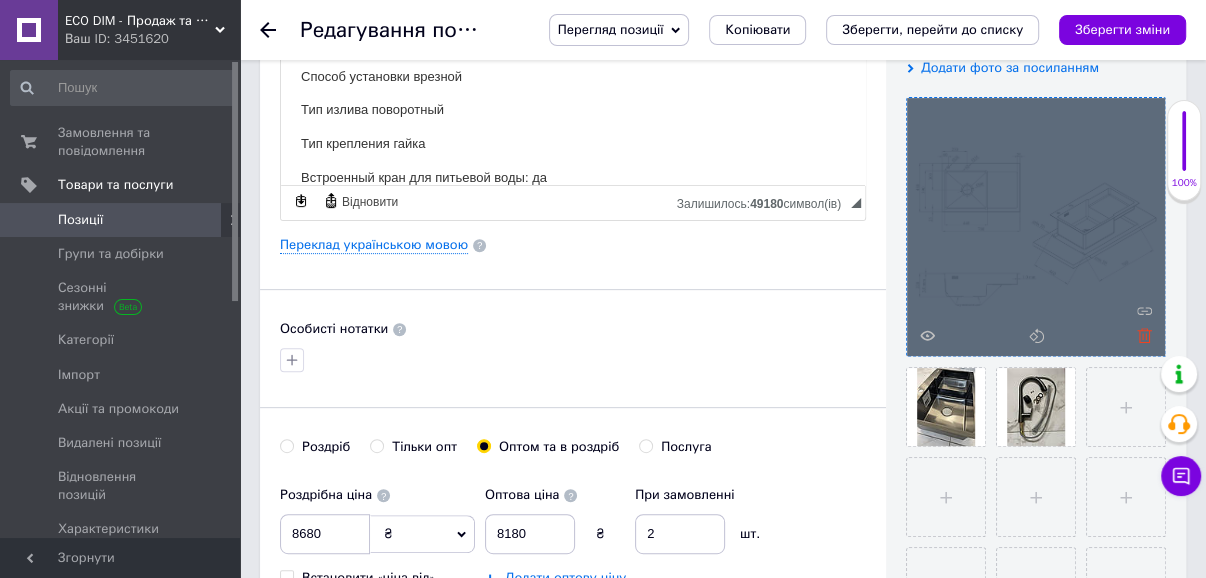 click 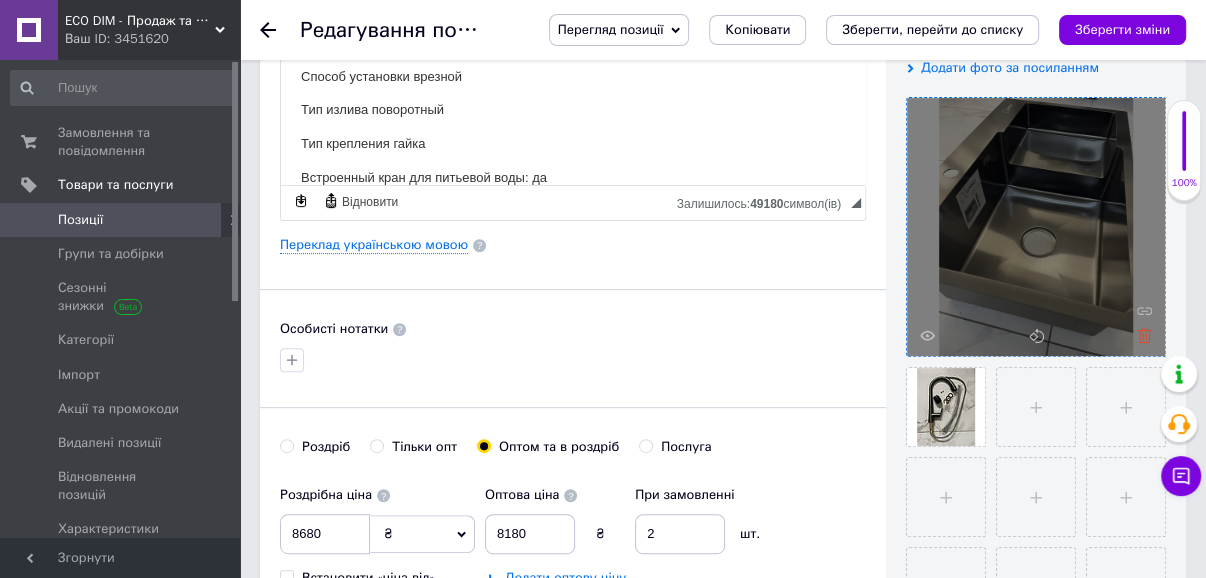 click 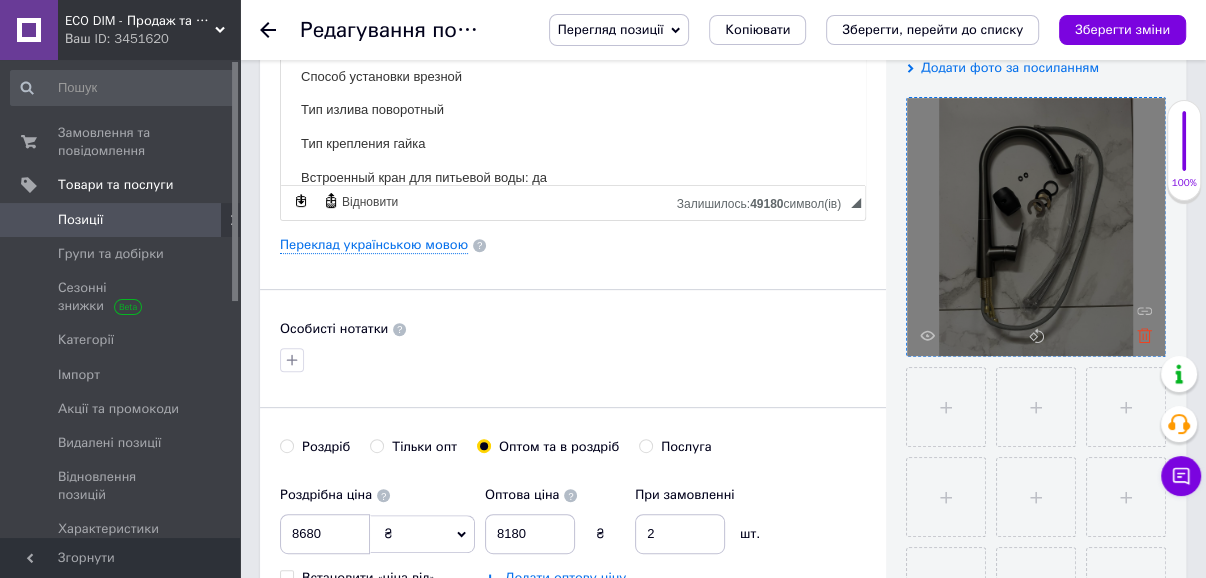 click 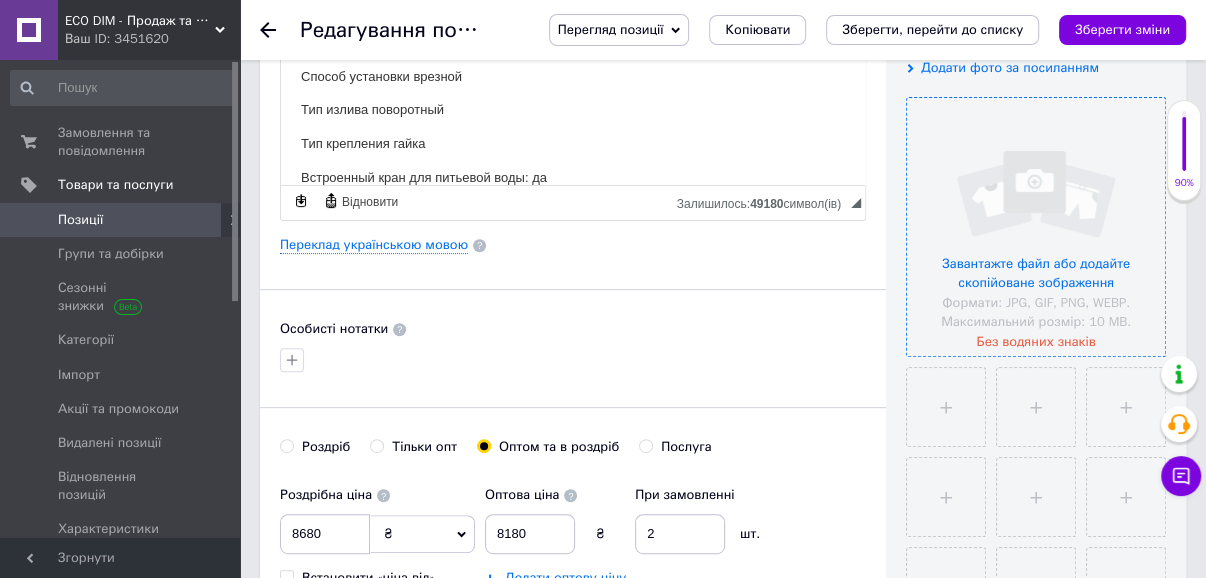 click at bounding box center [1036, 227] 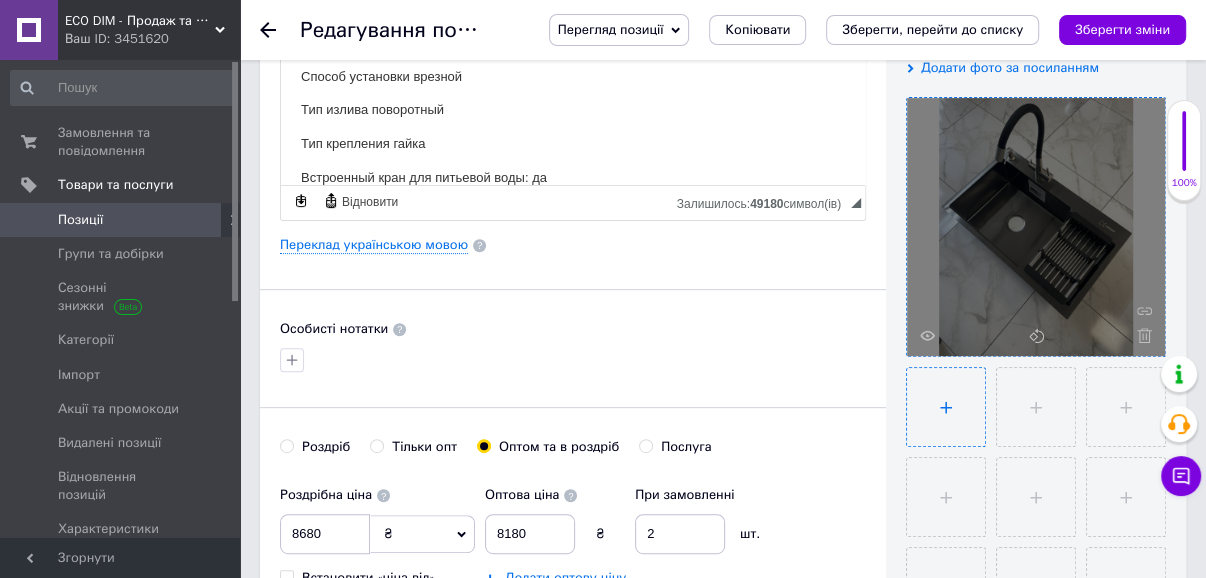 click at bounding box center [946, 407] 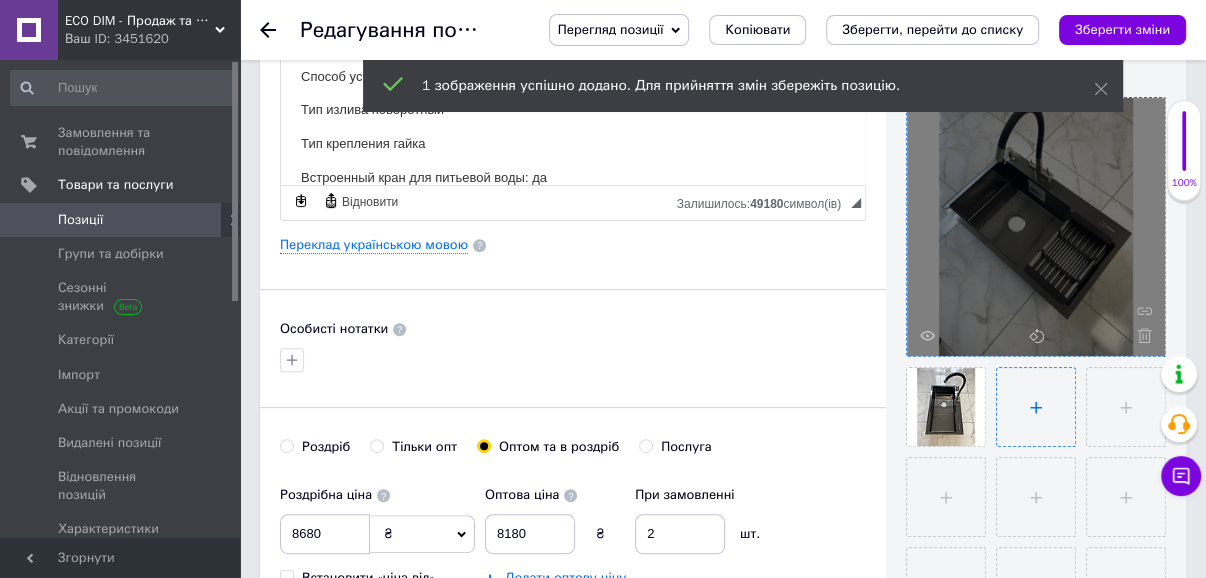 click at bounding box center [1036, 407] 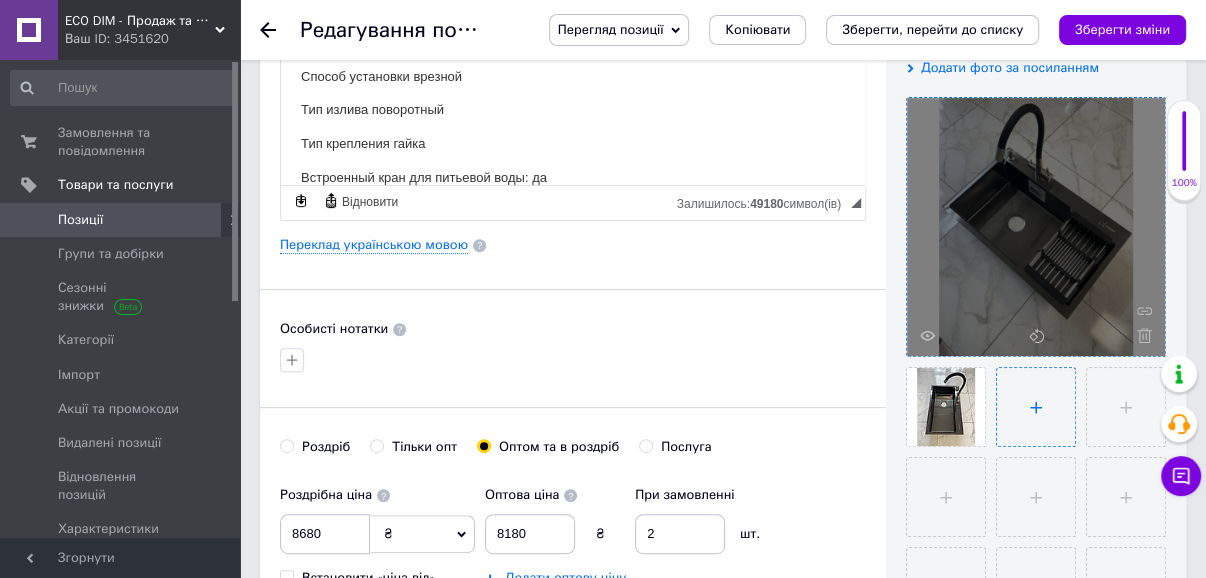 type on "C:\fakepath\зображення_viber_2025-06-19_16-37-41-697.jpg" 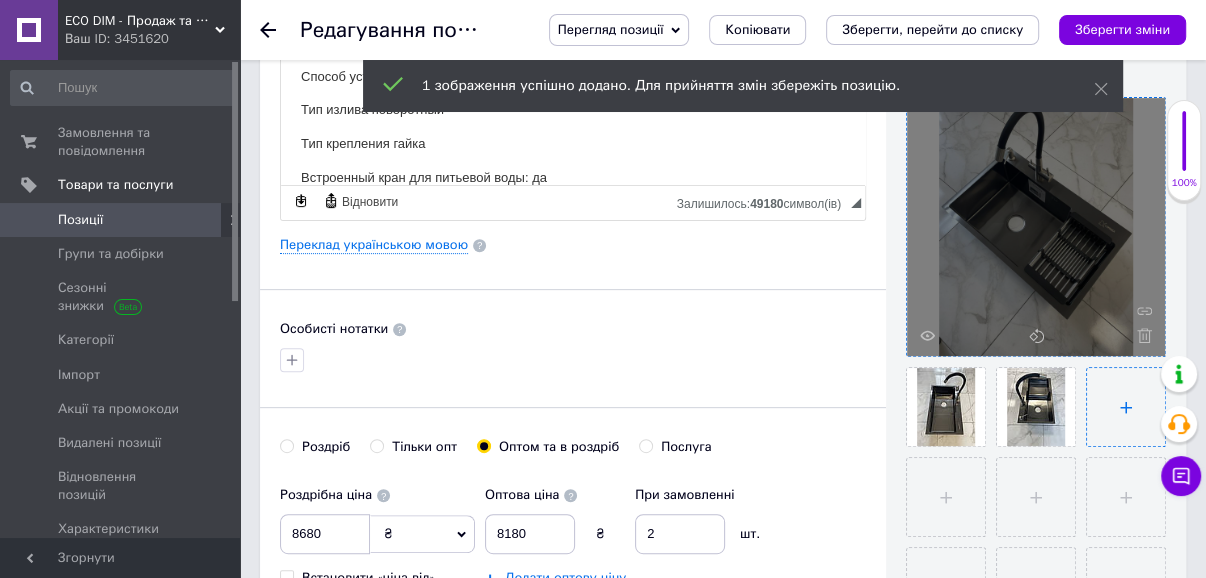 click at bounding box center (1126, 407) 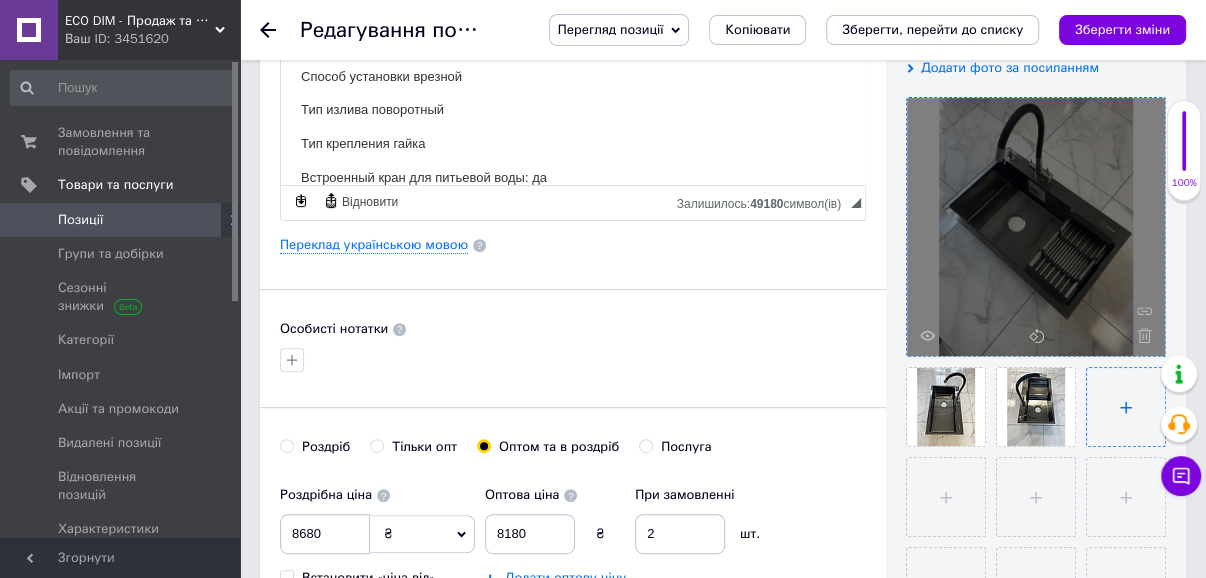 type on "C:\fakepath\зображення_viber_2025-06-19_16-41-42-385.jpg" 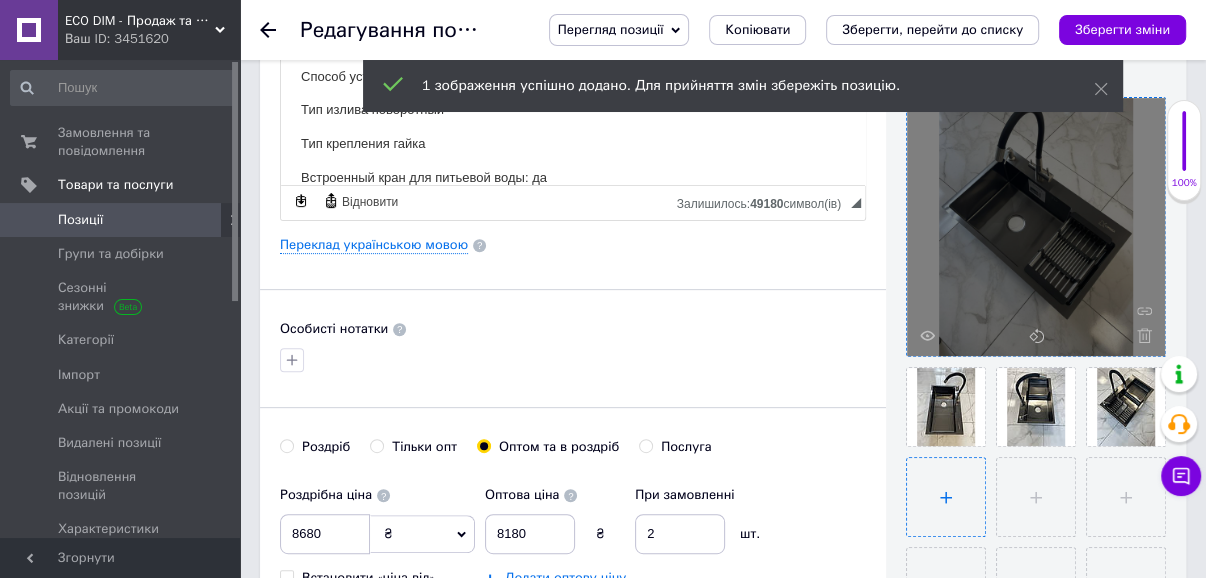 click at bounding box center (946, 497) 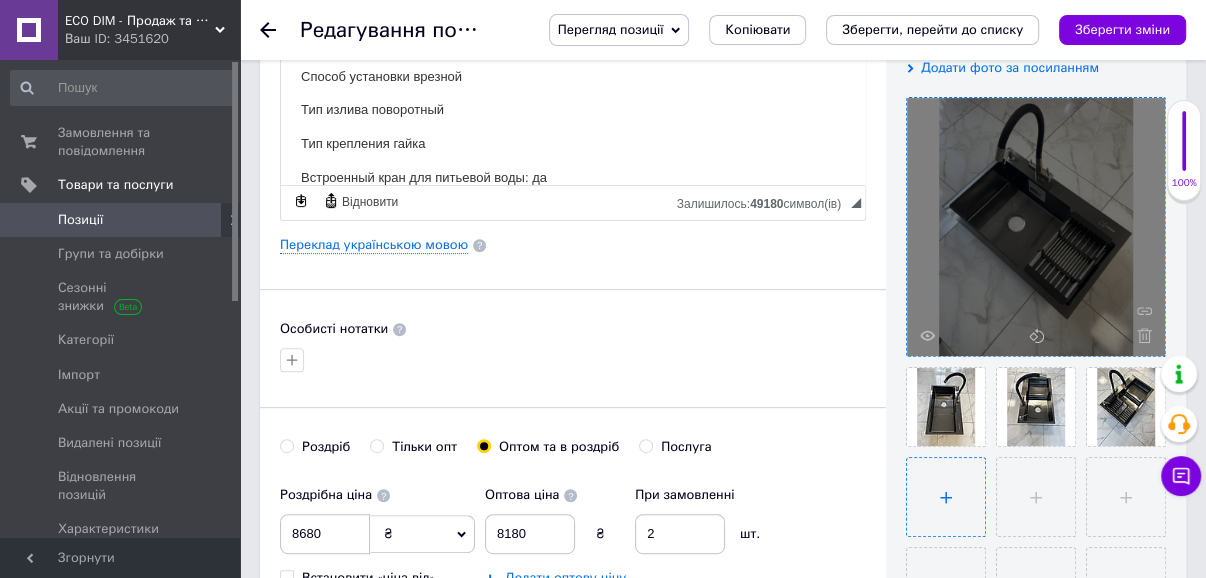 type on "C:\fakepath\зображення_viber_2025-06-19_16-41-42-538.jpg" 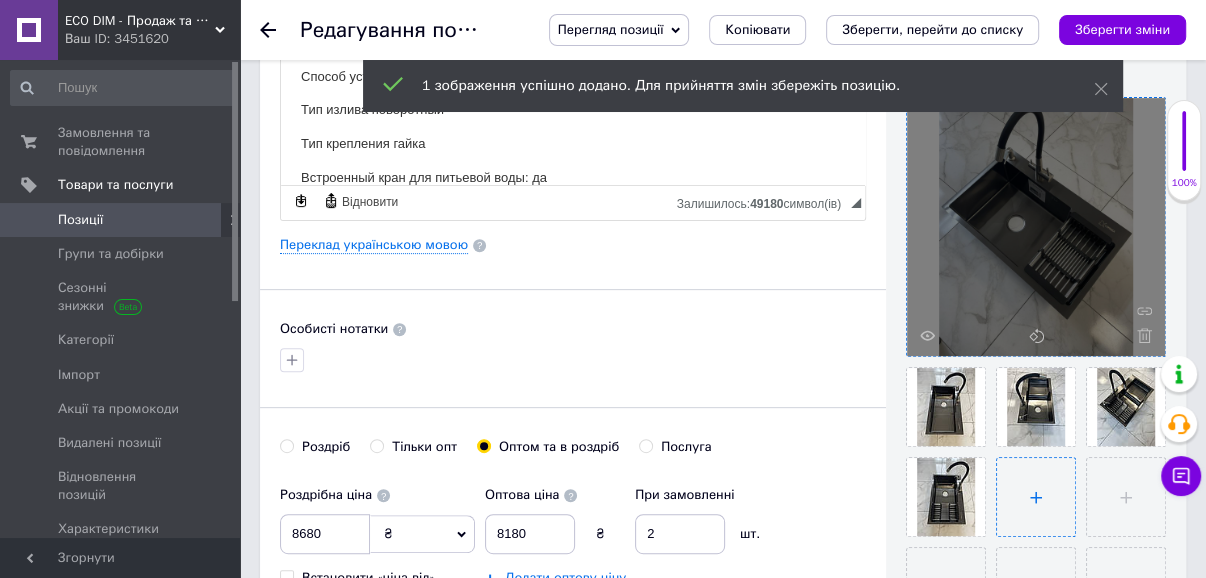 click at bounding box center [1036, 497] 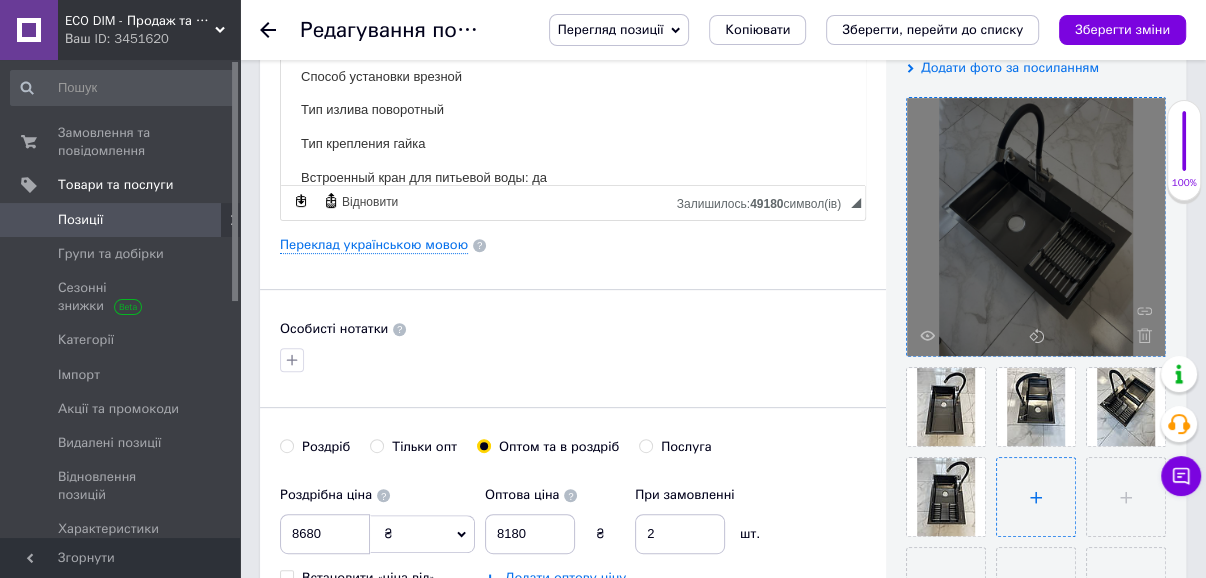 type on "C:\fakepath\зображення_viber_2025-06-19_16-41-42-525.jpg" 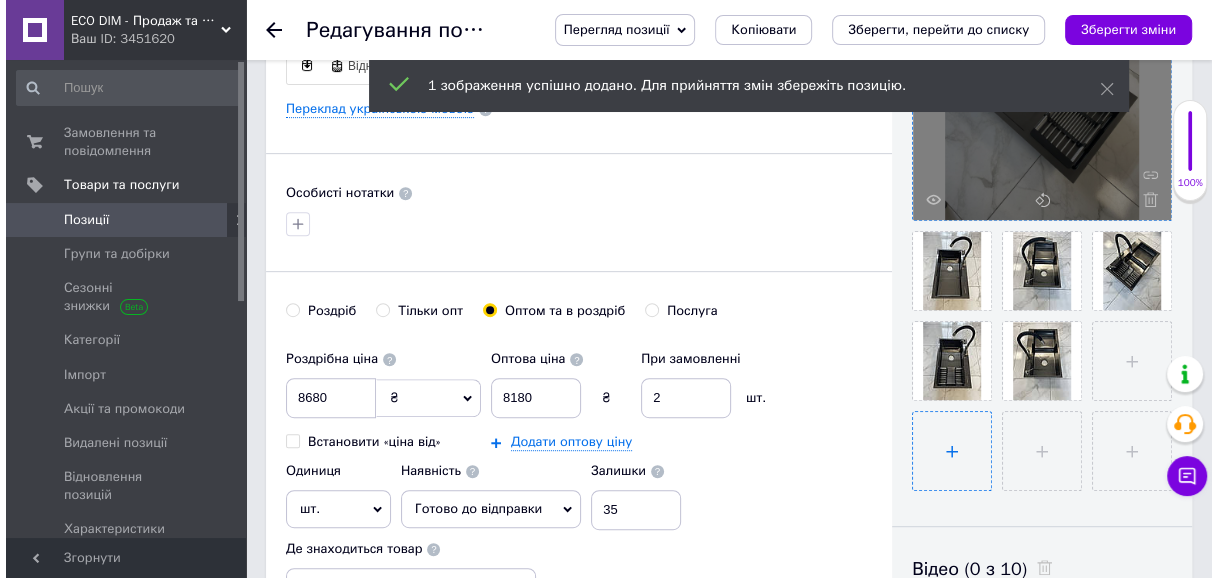 scroll, scrollTop: 560, scrollLeft: 0, axis: vertical 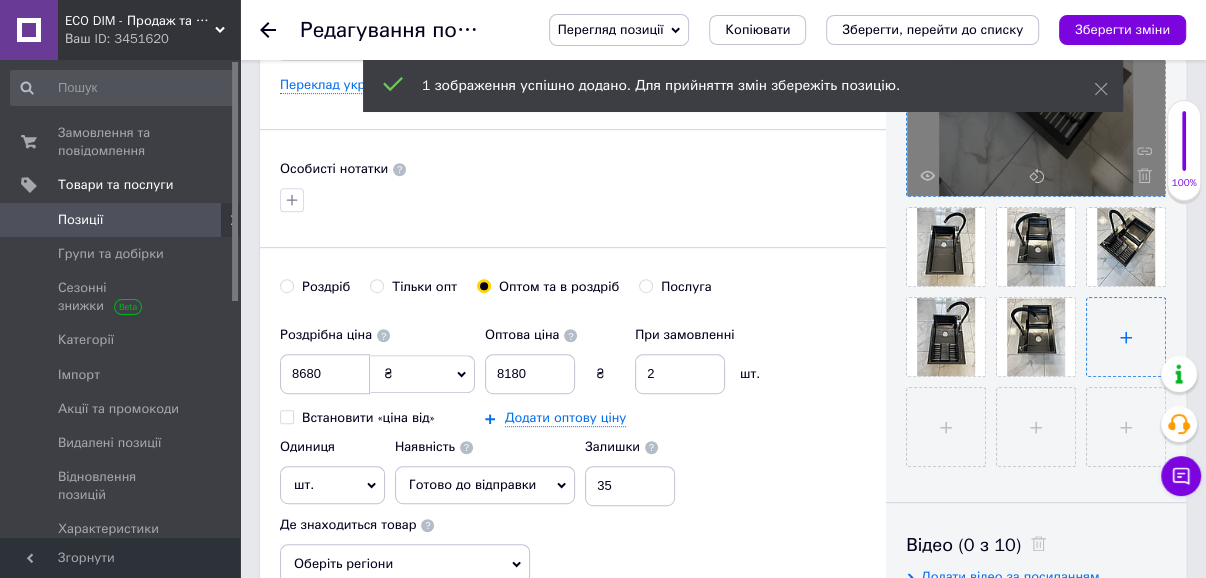 click at bounding box center (1126, 337) 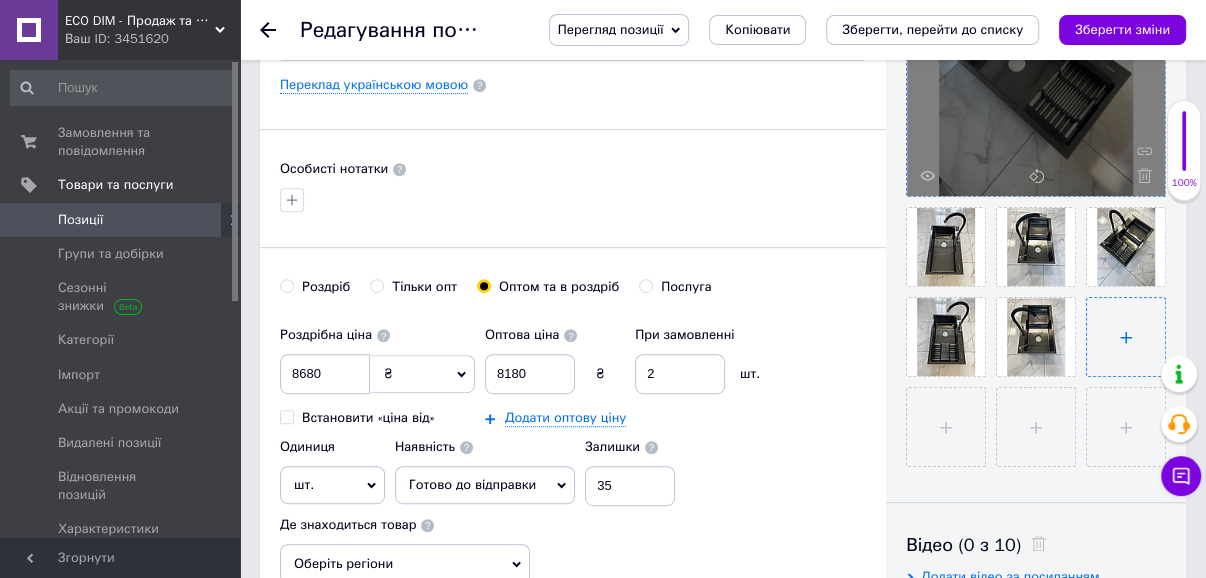 type on "C:\fakepath\зображення_viber_2025-06-19_16-30-07-485.jpg" 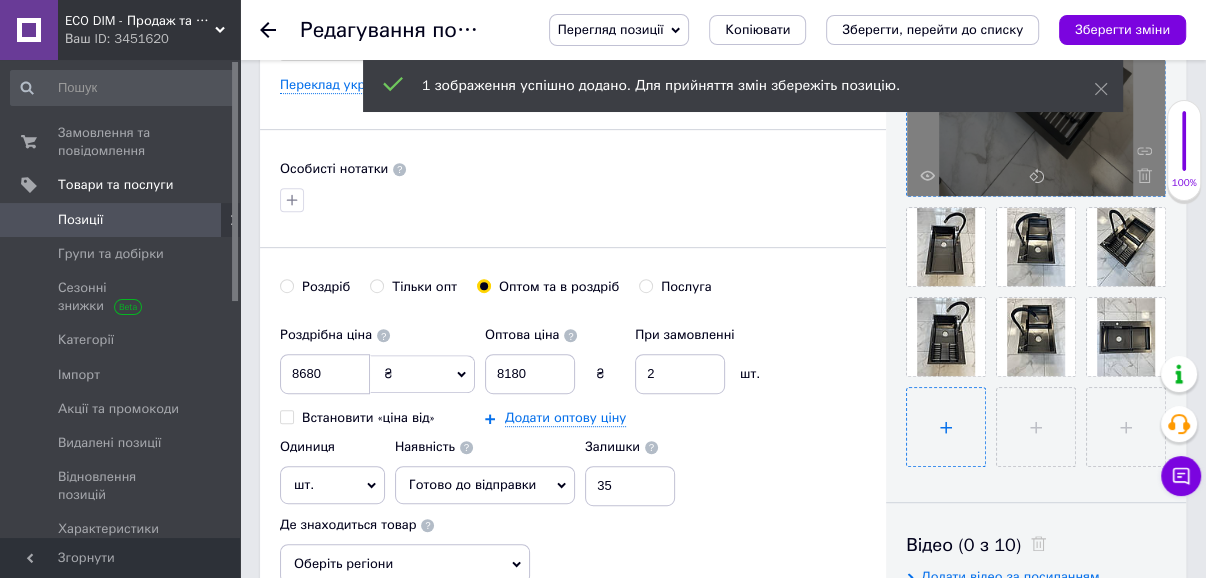 click at bounding box center [946, 427] 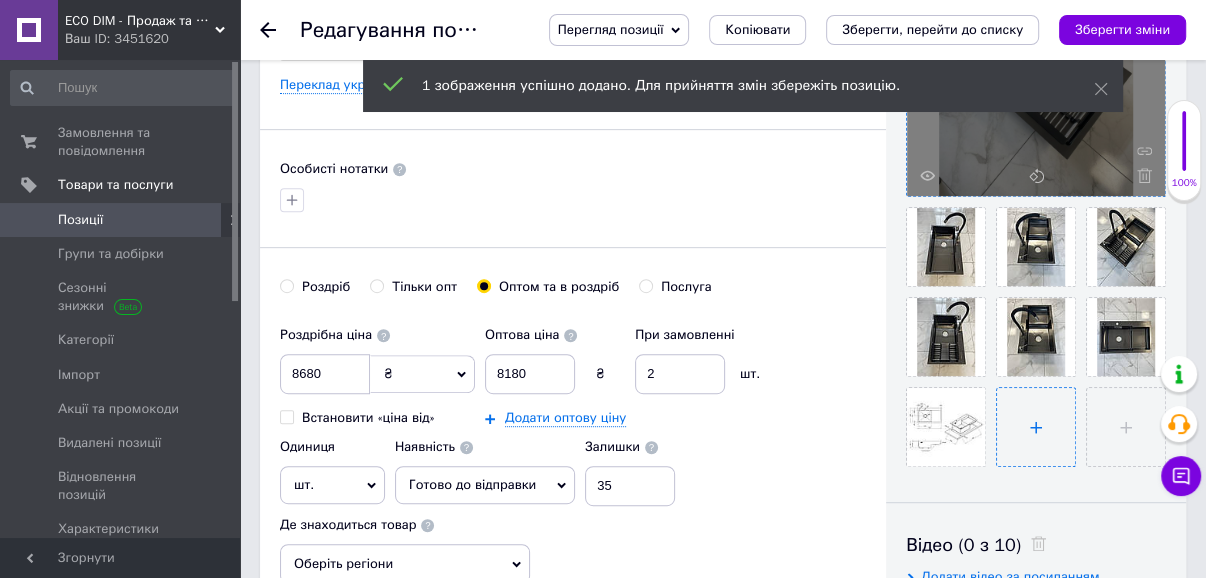 click at bounding box center [1036, 427] 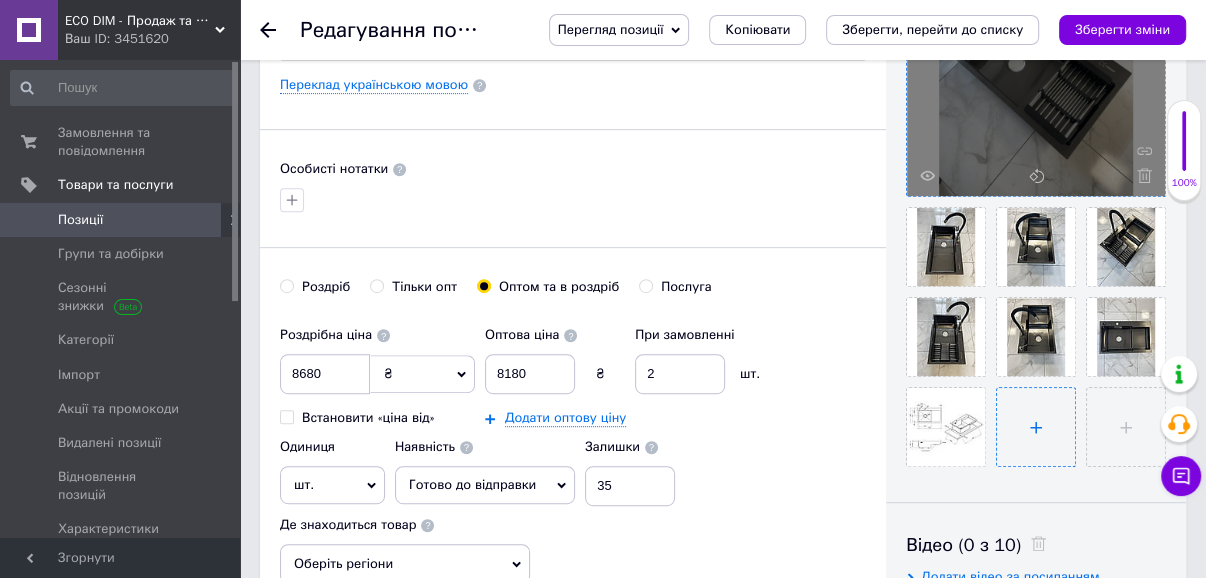 type on "C:\fakepath\зображення_viber_2025-06-19_16-30-08-687.jpg" 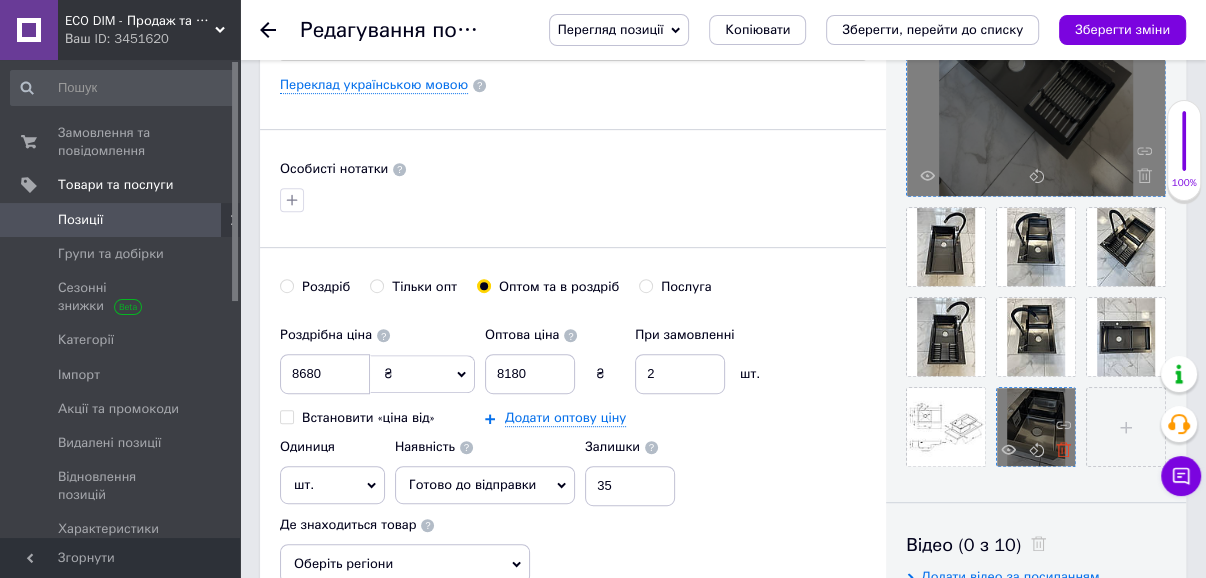click 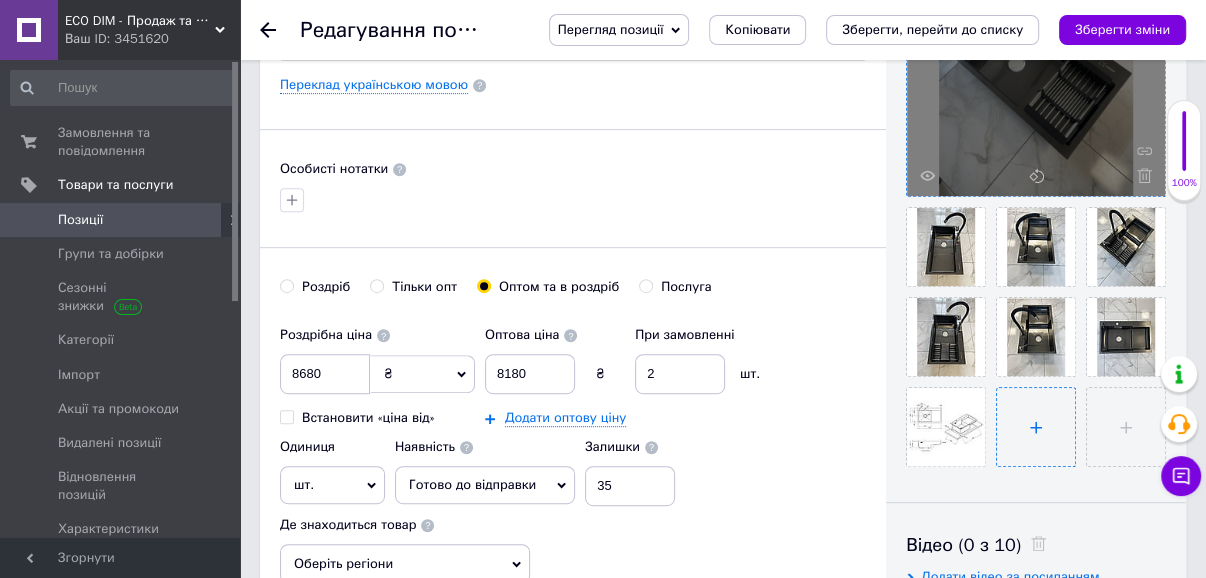 click at bounding box center [1036, 427] 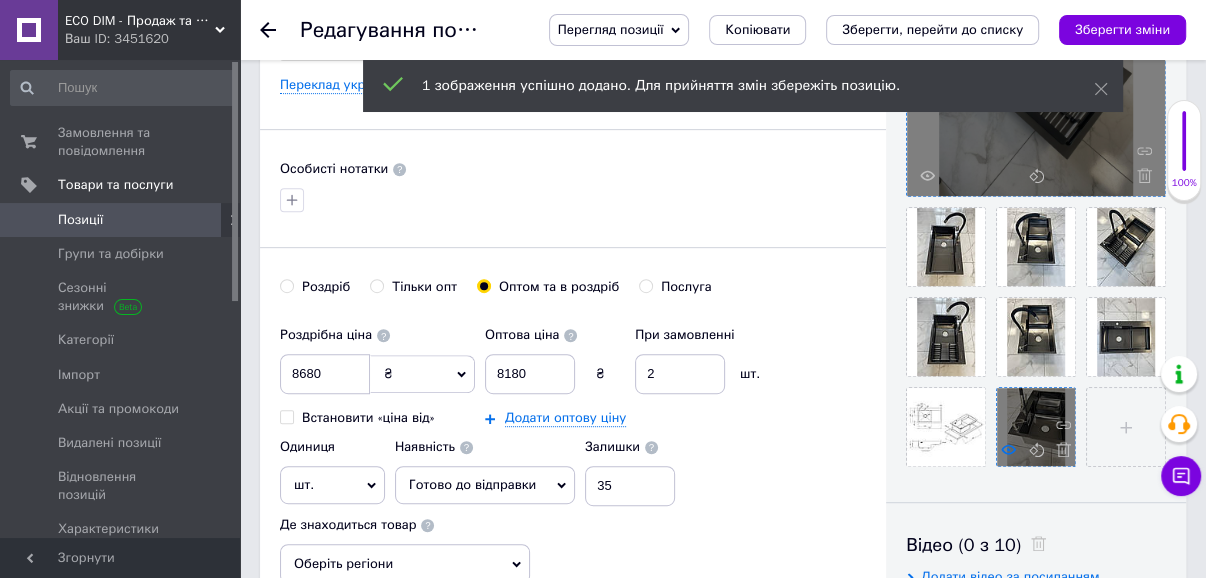 click 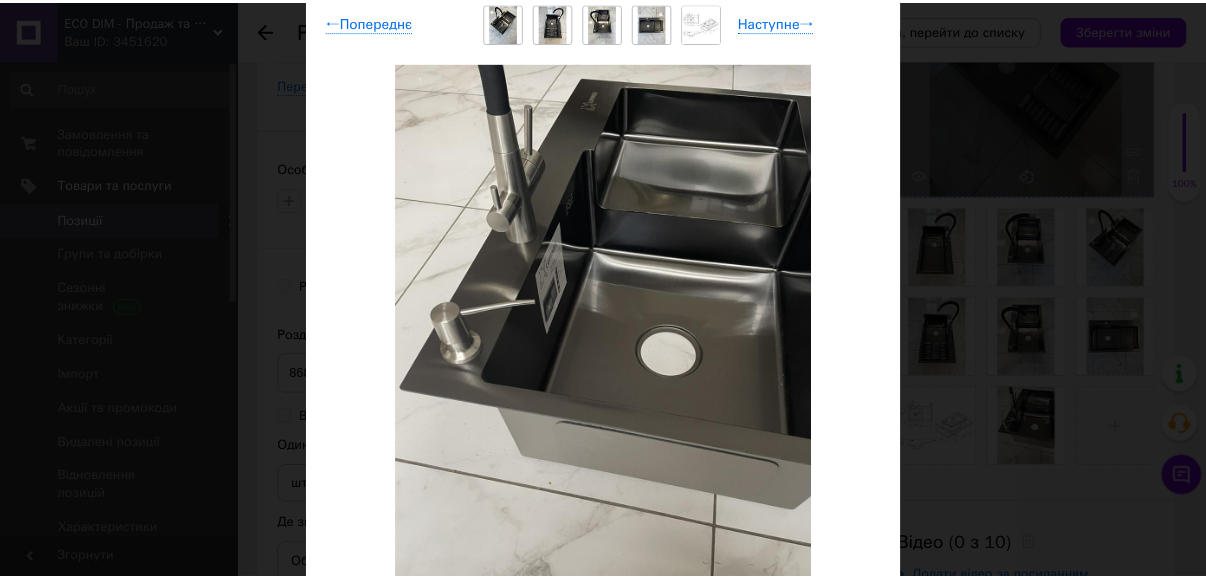 scroll, scrollTop: 80, scrollLeft: 0, axis: vertical 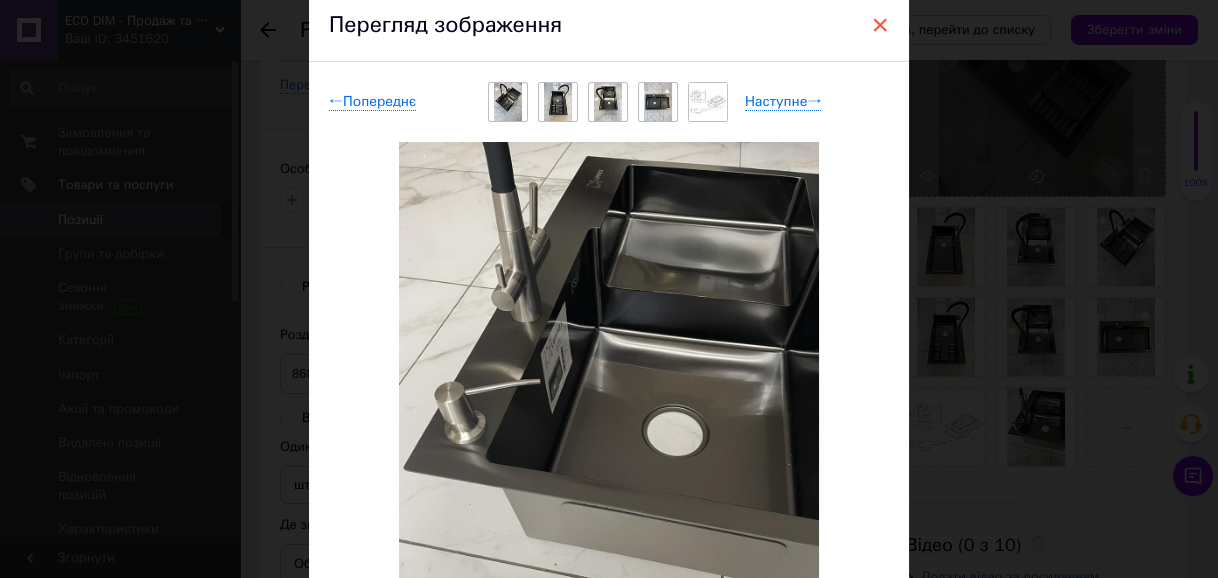 click on "×" at bounding box center (880, 25) 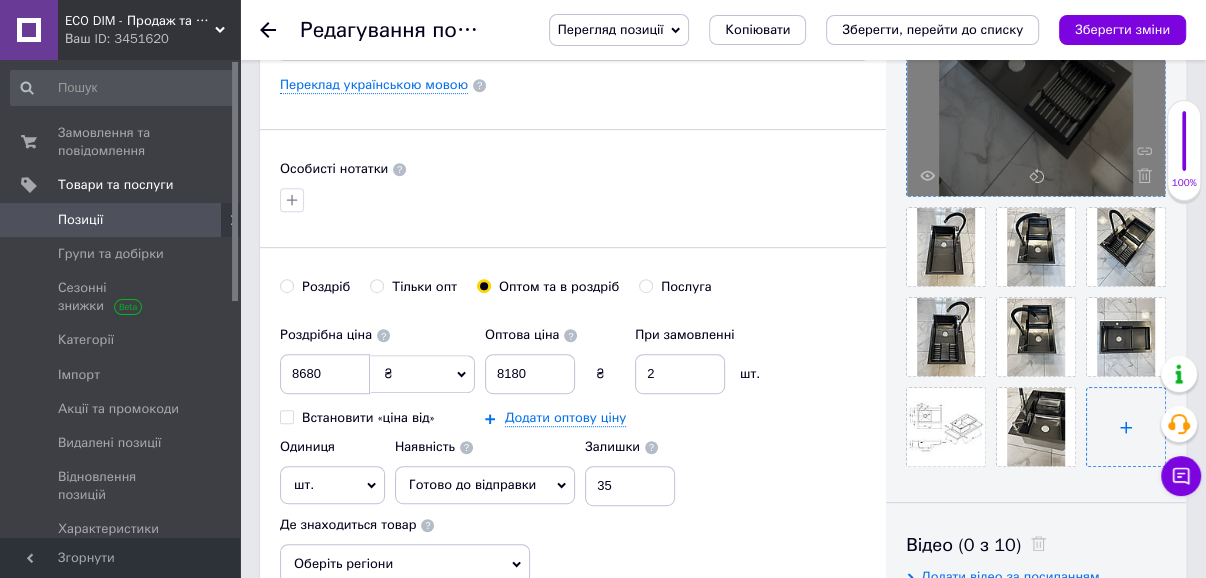 click at bounding box center [1126, 427] 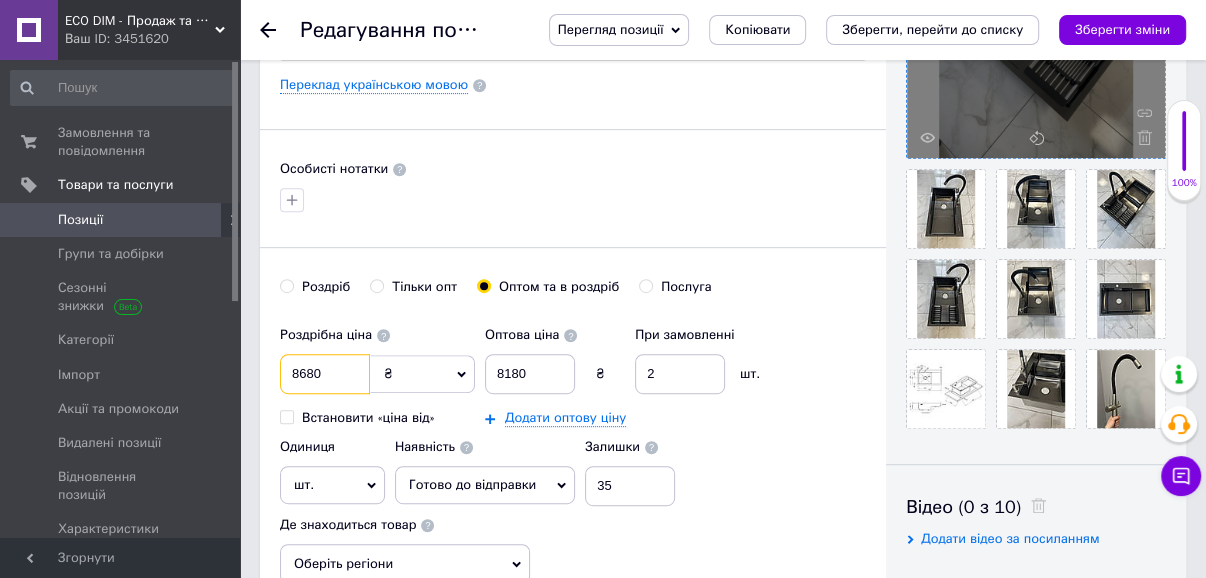 click on "8680" at bounding box center (325, 374) 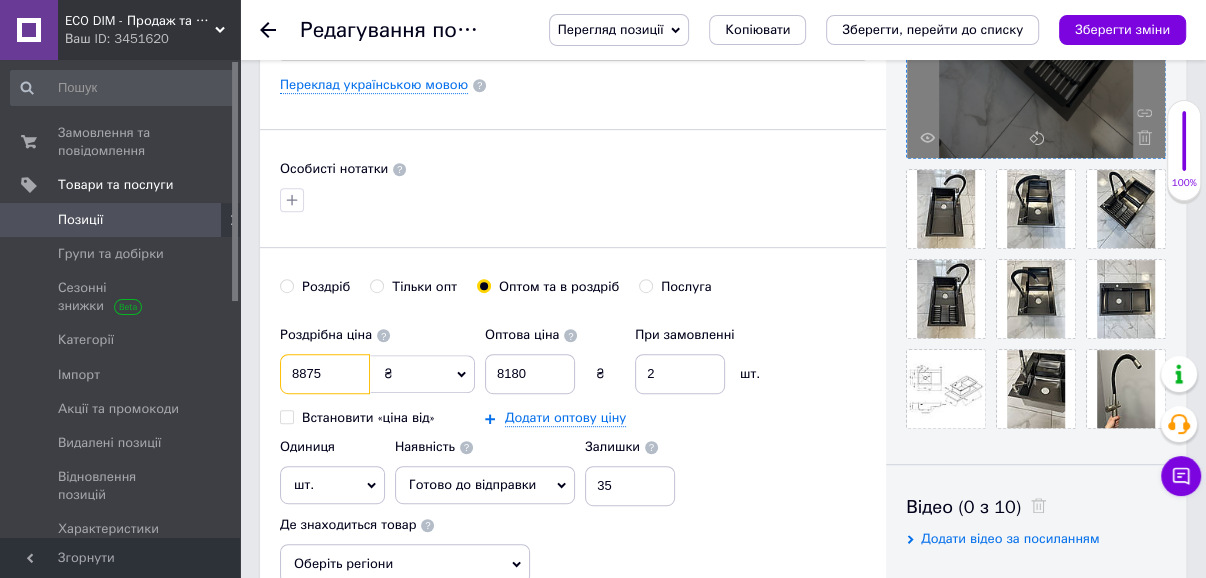type on "8875" 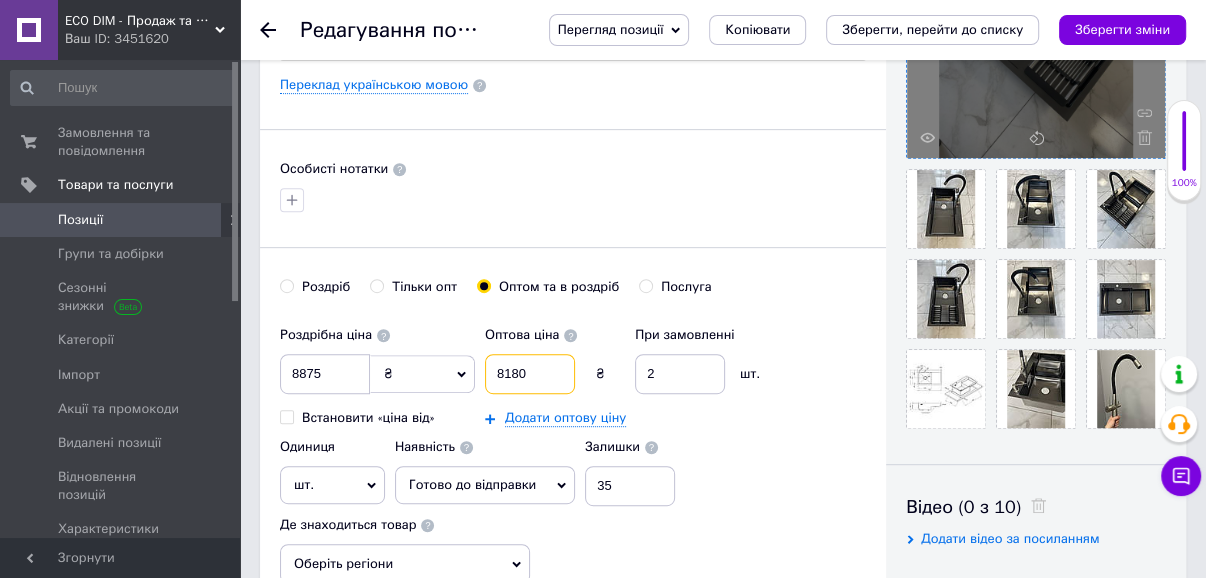 click on "8180" at bounding box center [530, 374] 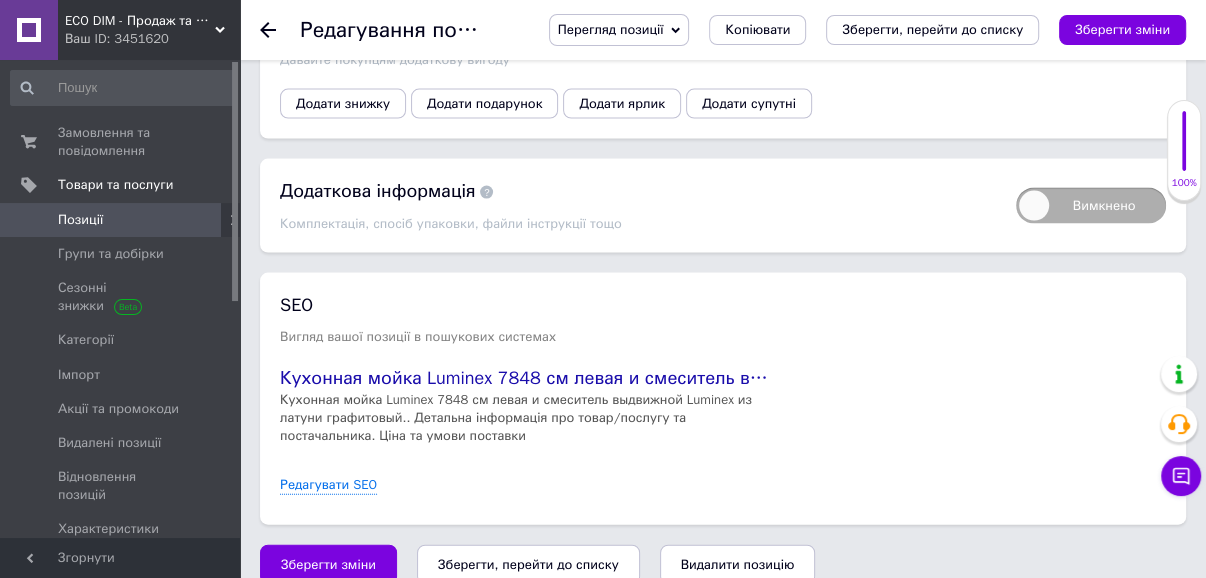 scroll, scrollTop: 2824, scrollLeft: 0, axis: vertical 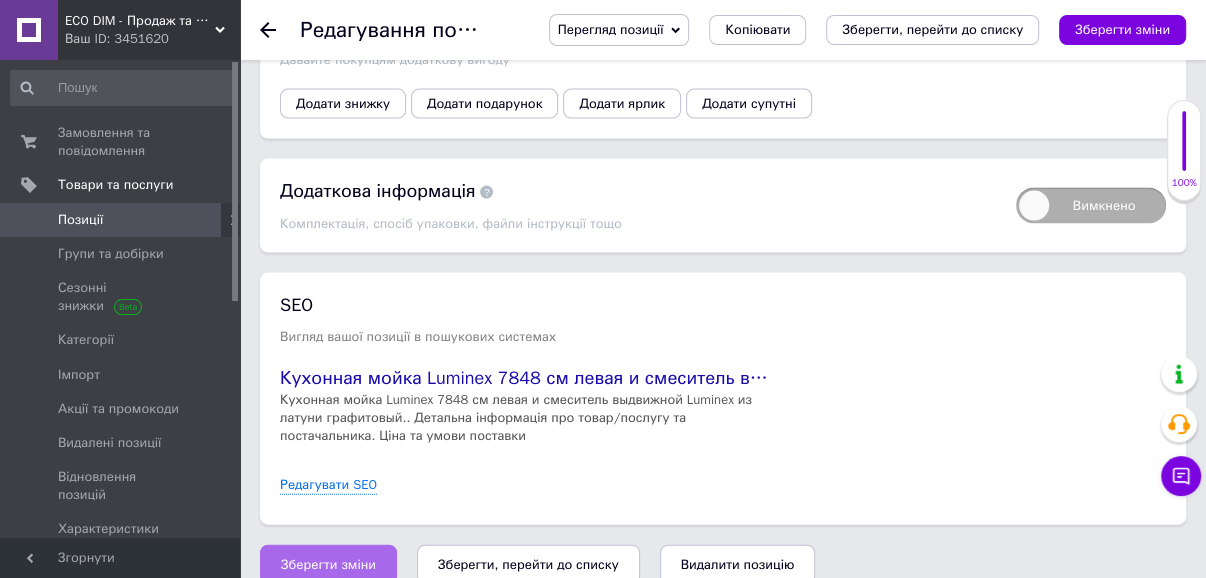 type on "8400" 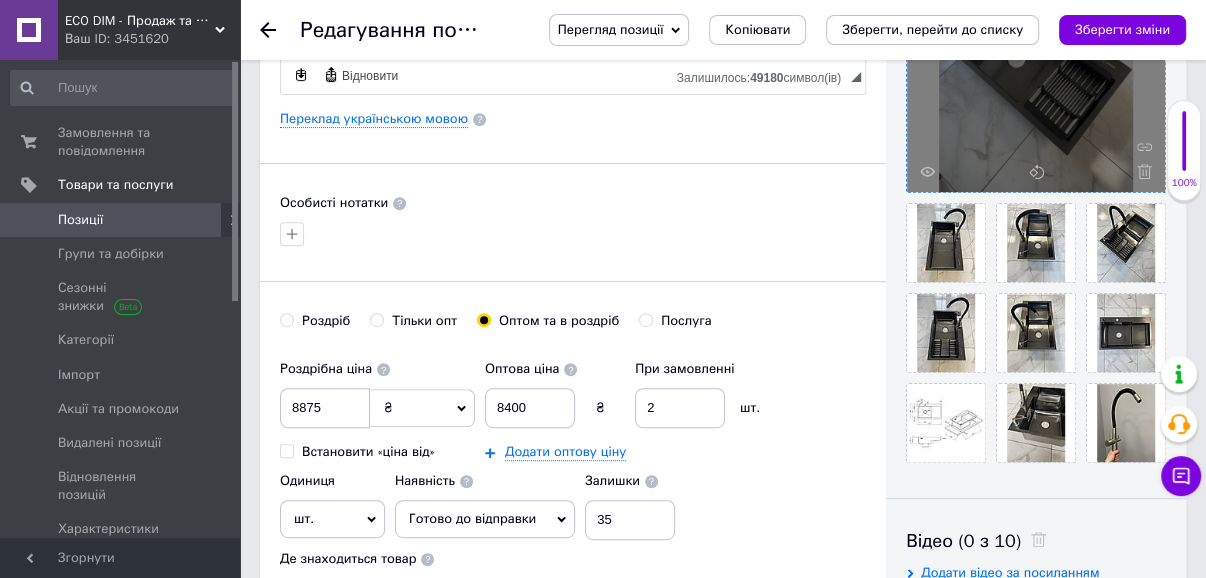 scroll, scrollTop: 504, scrollLeft: 0, axis: vertical 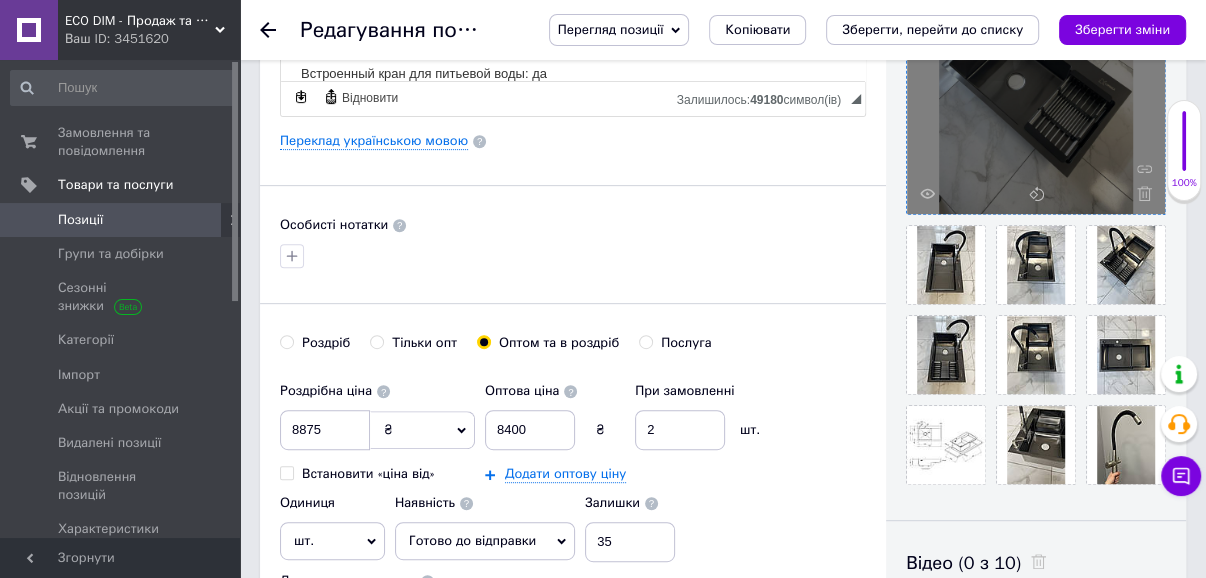 click on "Позиції" at bounding box center (80, 220) 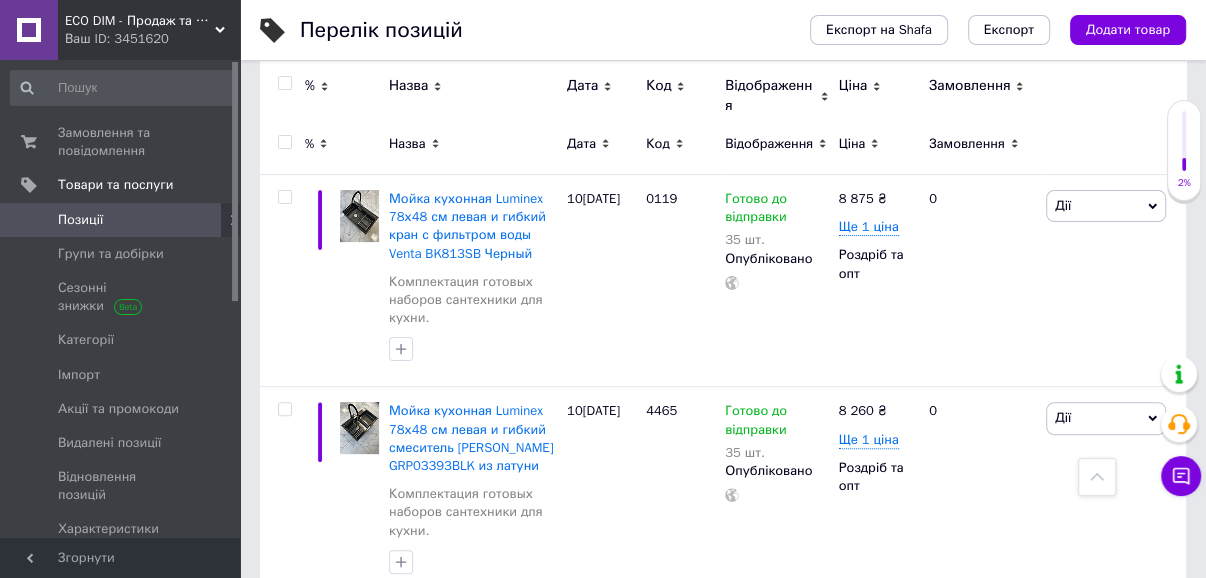scroll, scrollTop: 0, scrollLeft: 0, axis: both 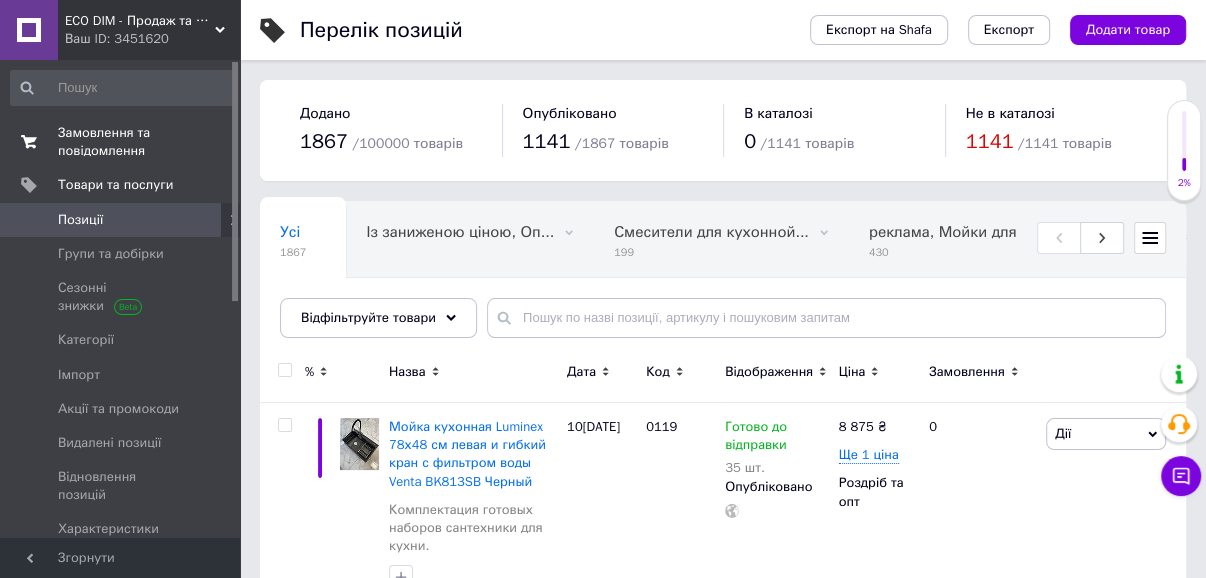 click on "Замовлення та повідомлення" at bounding box center (121, 142) 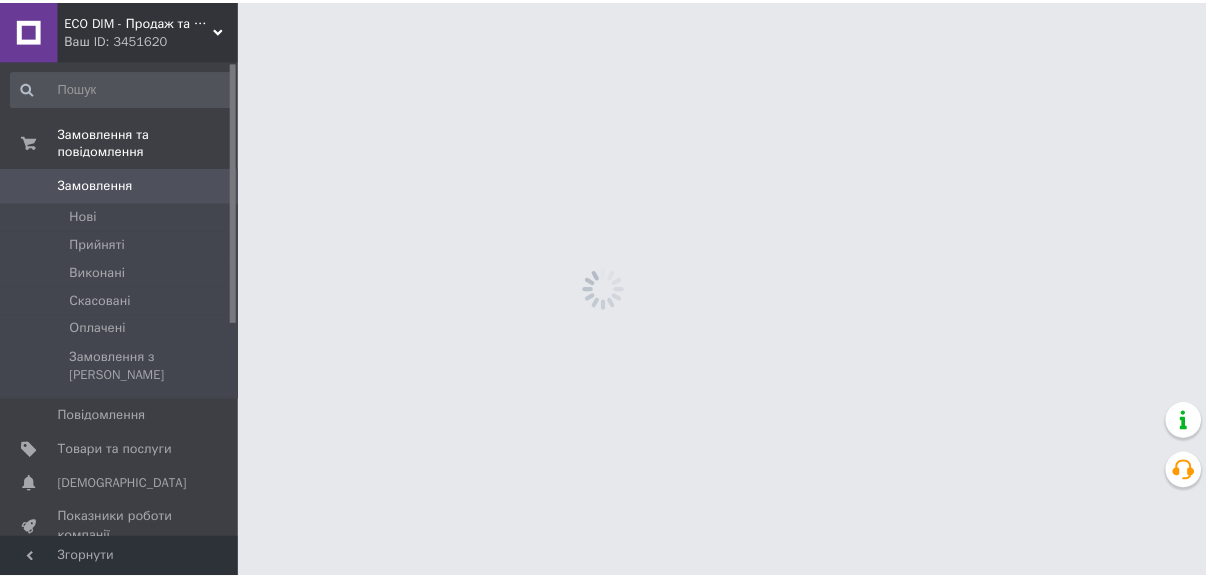scroll, scrollTop: 0, scrollLeft: 0, axis: both 